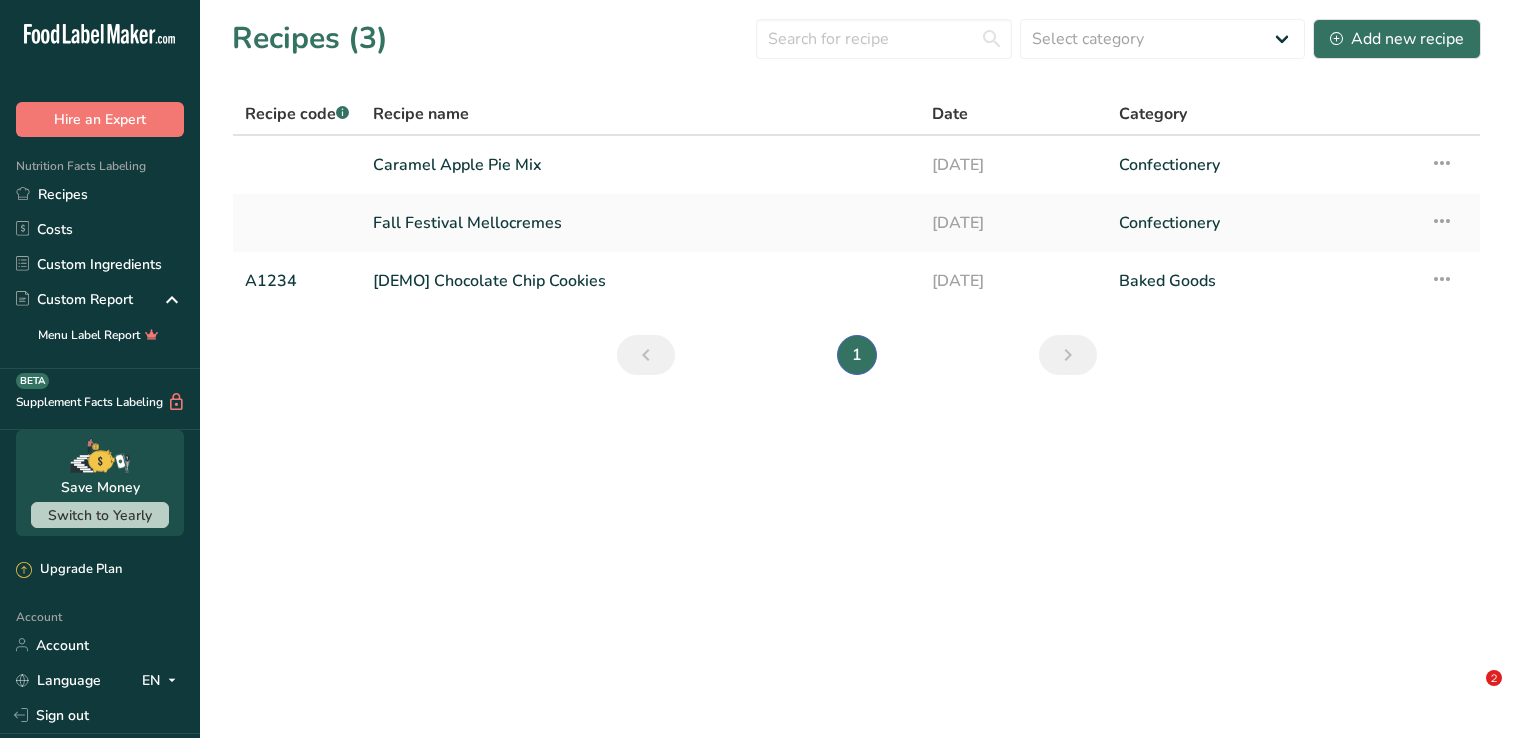 scroll, scrollTop: 0, scrollLeft: 0, axis: both 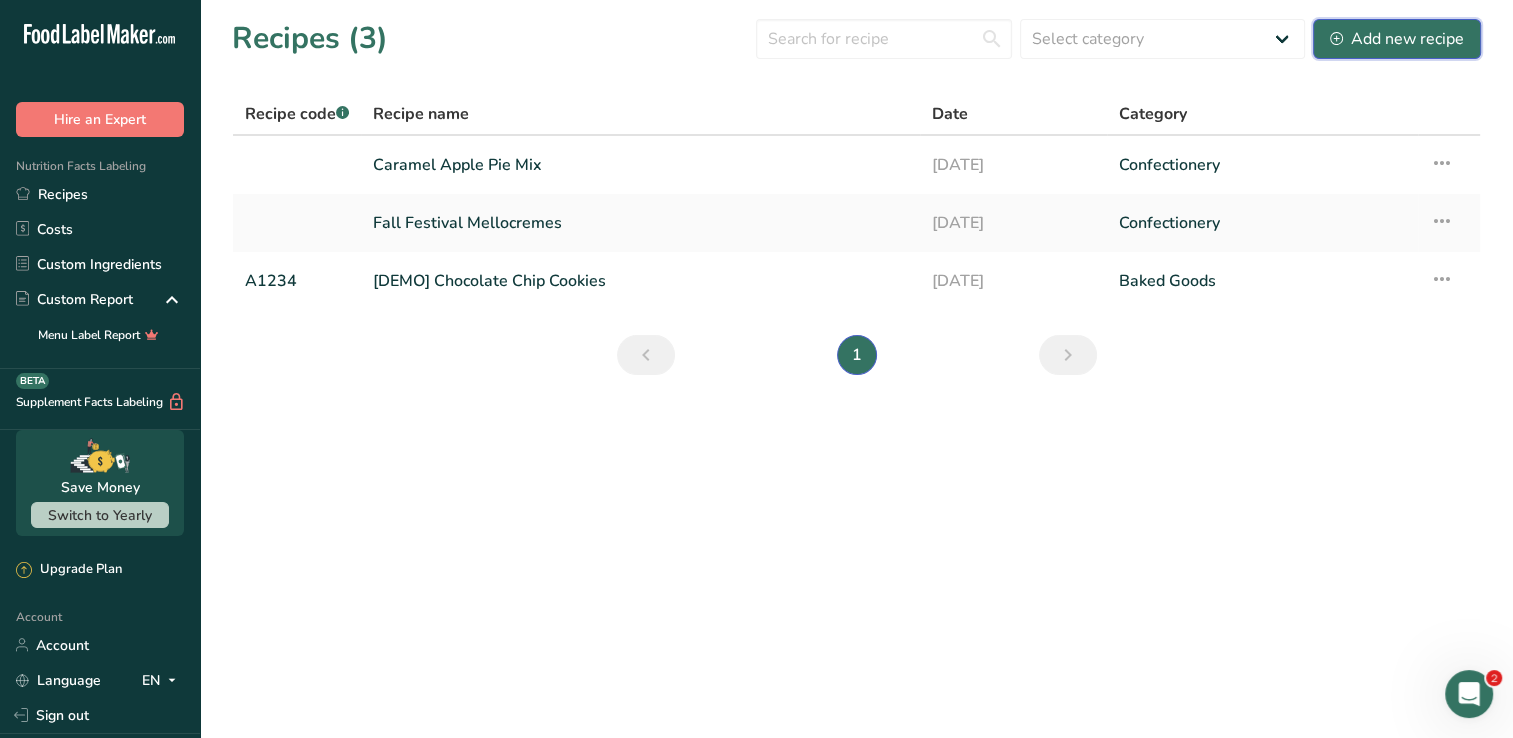 click on "Add new recipe" at bounding box center [1397, 39] 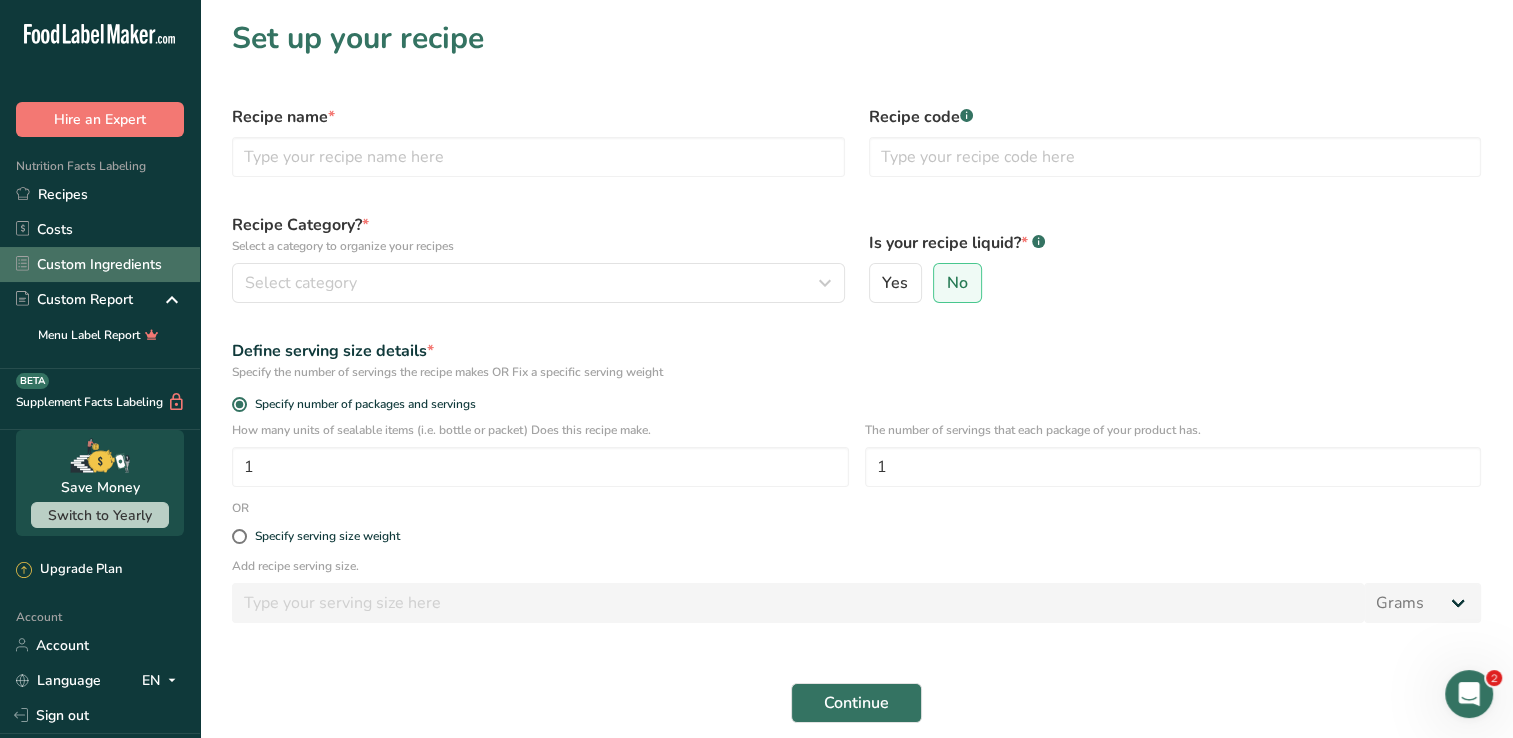 click on "Custom Ingredients" at bounding box center (100, 264) 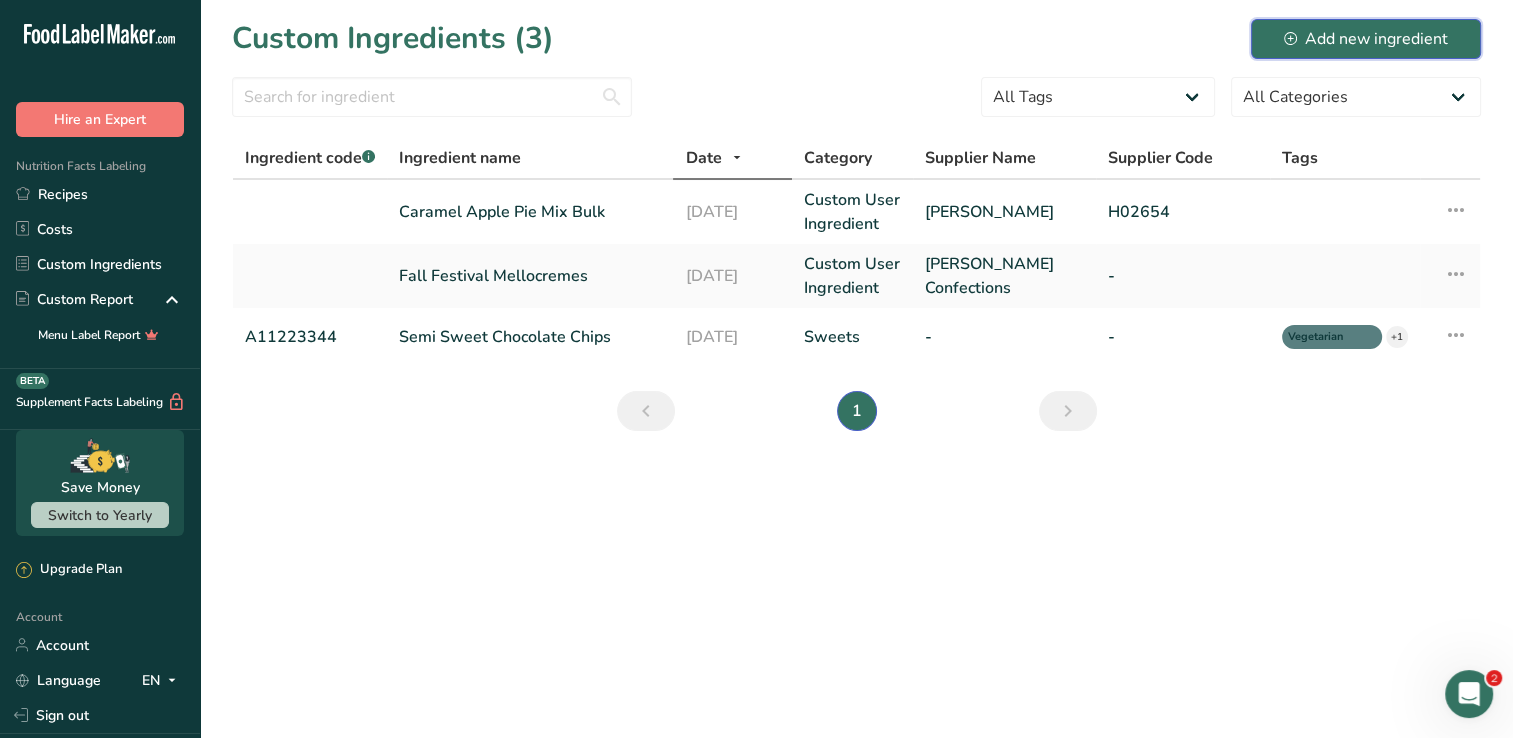 click on "Add new ingredient" at bounding box center [1366, 39] 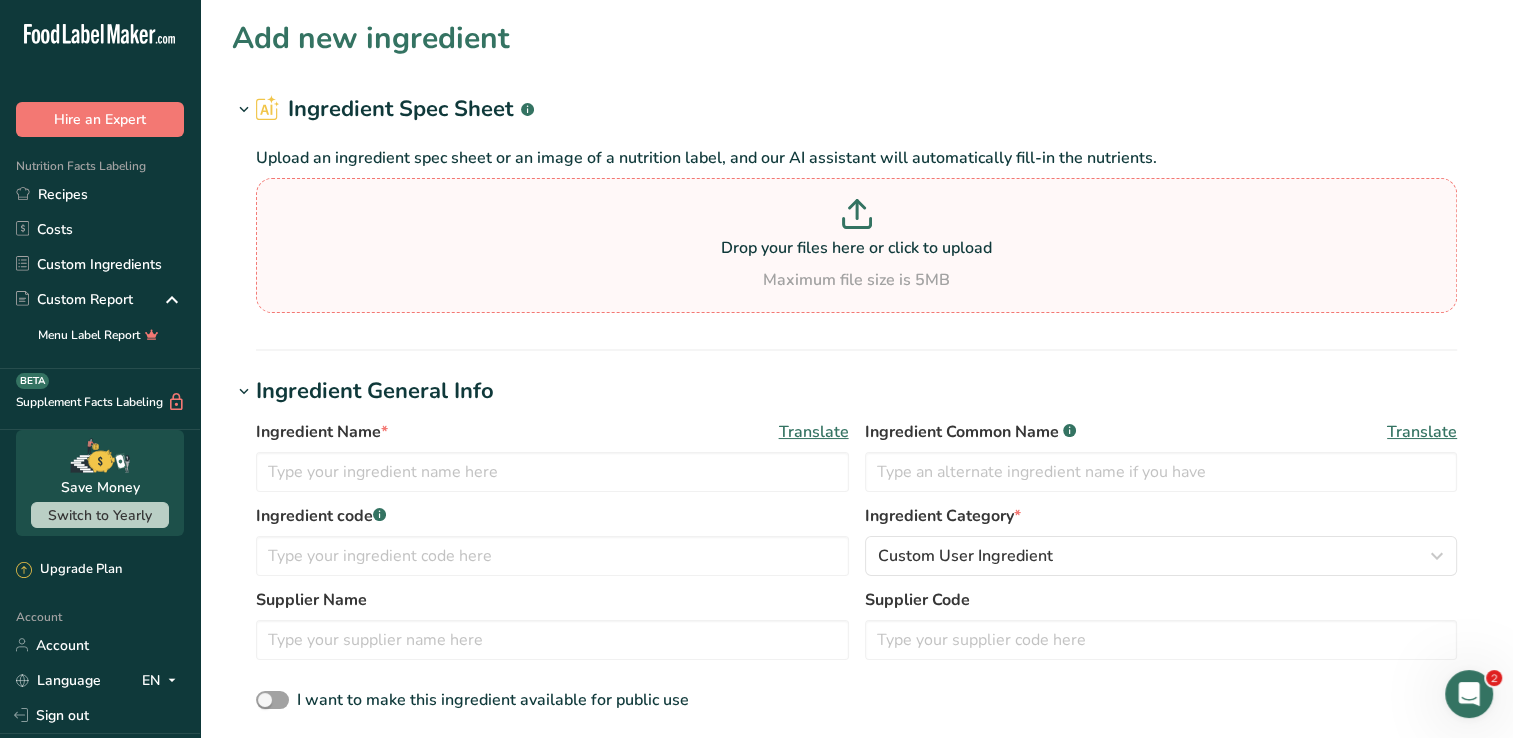 click at bounding box center [856, 217] 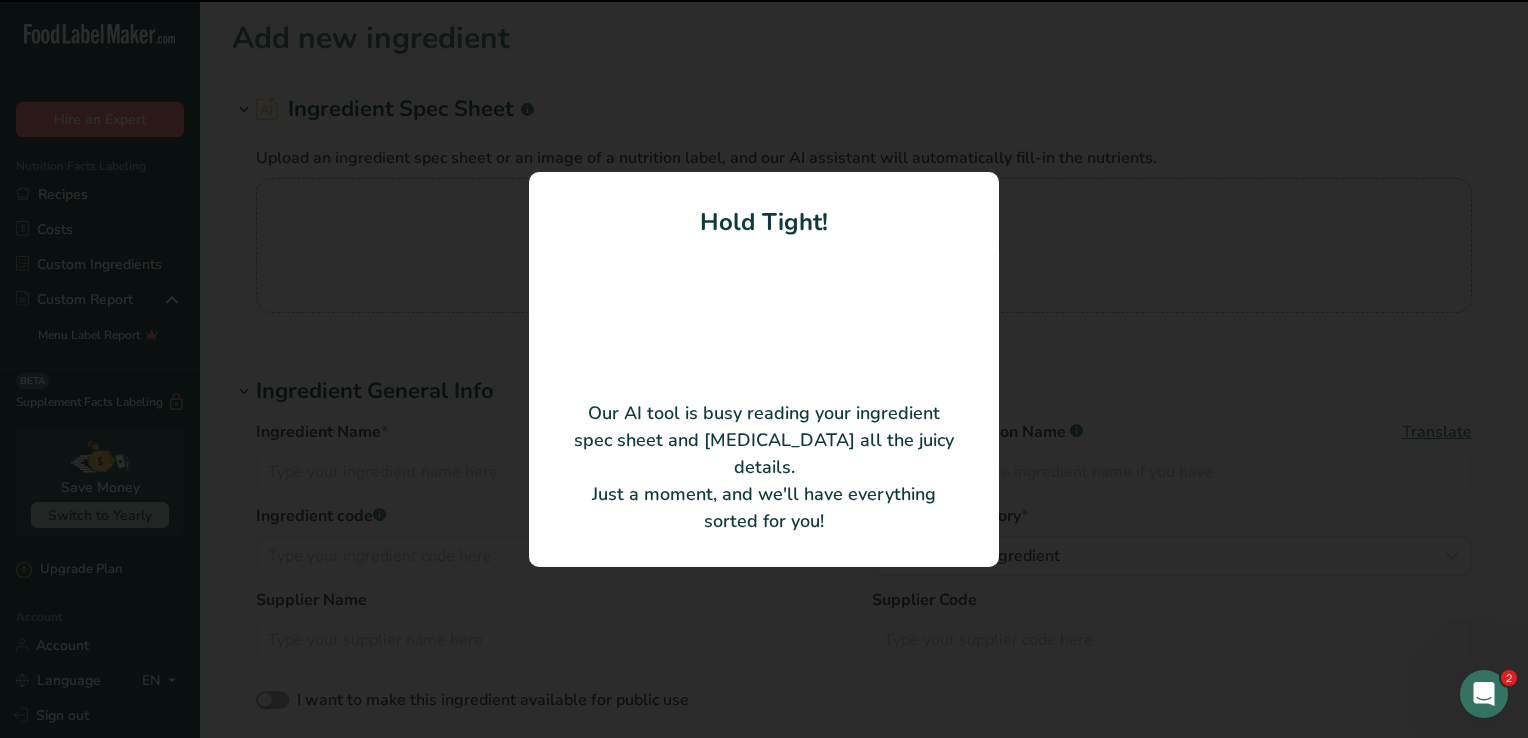 type on "Spooktacular Gummi Mix" 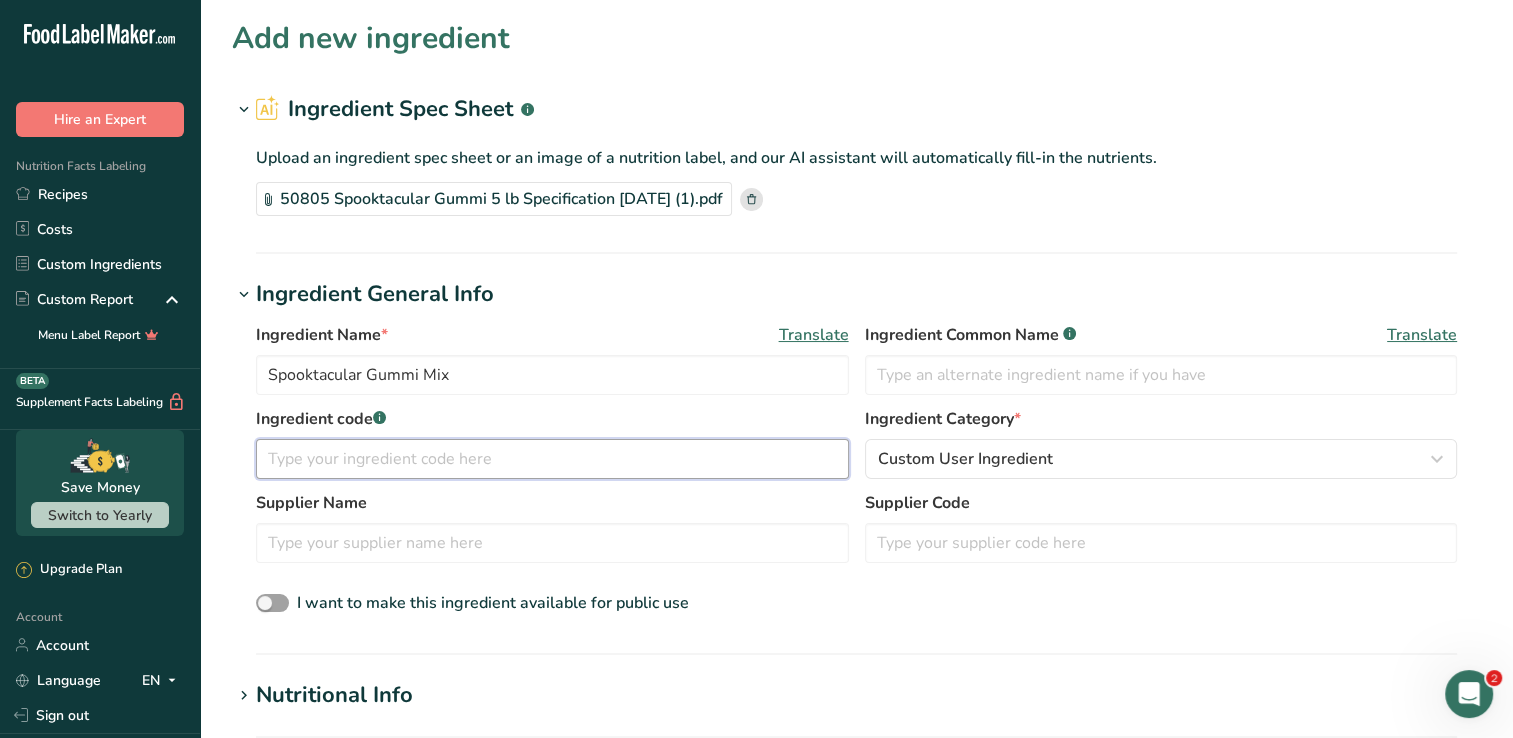 click at bounding box center (552, 459) 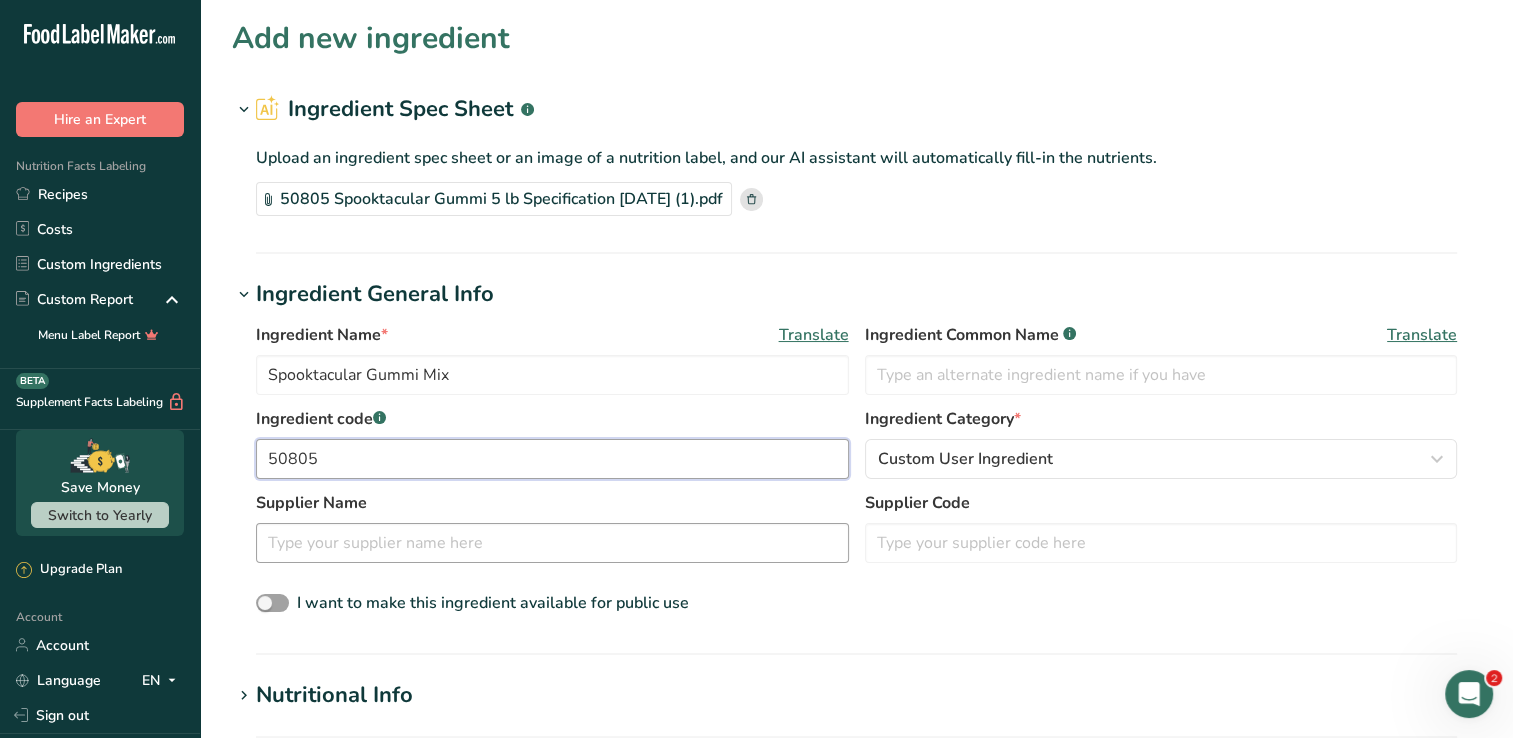 type on "50805" 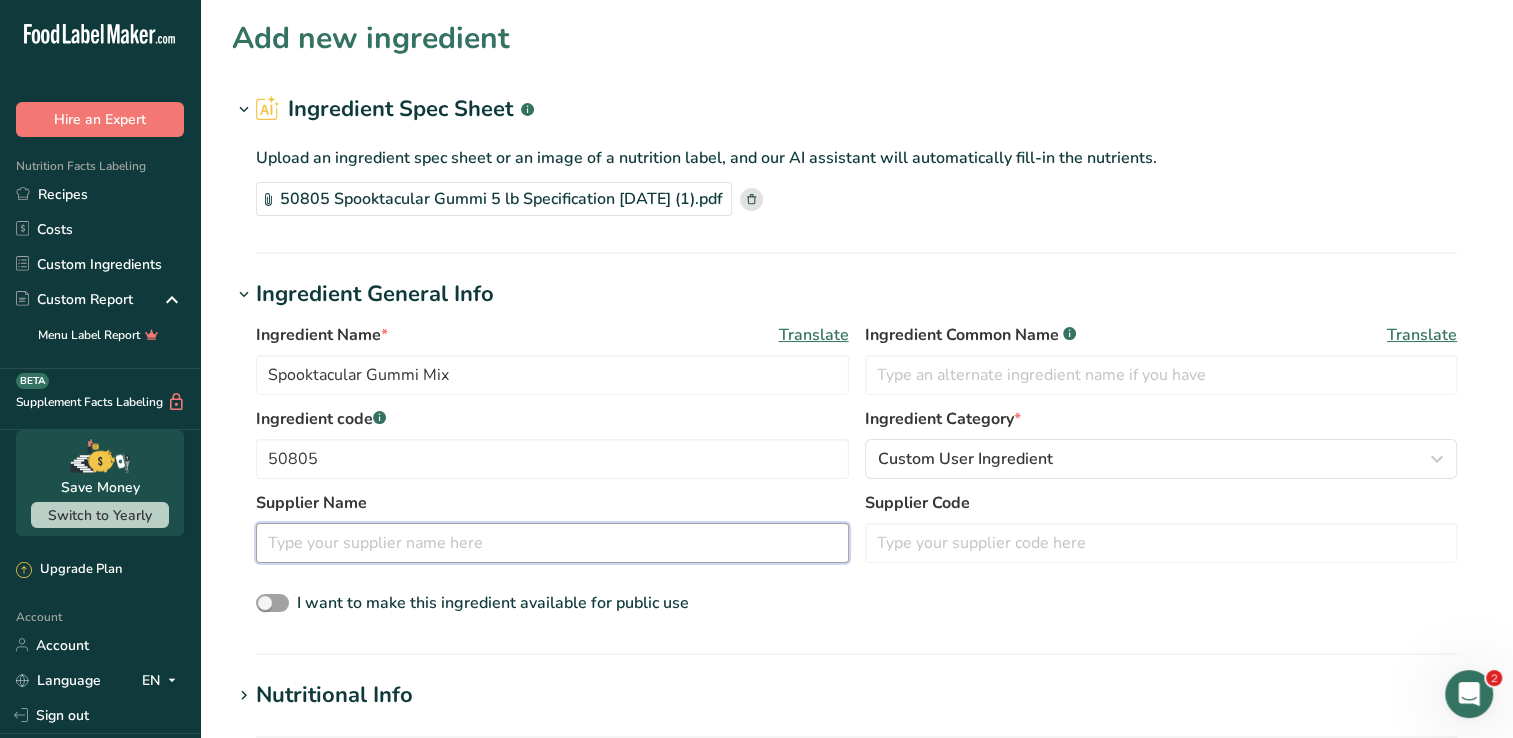 click at bounding box center [552, 543] 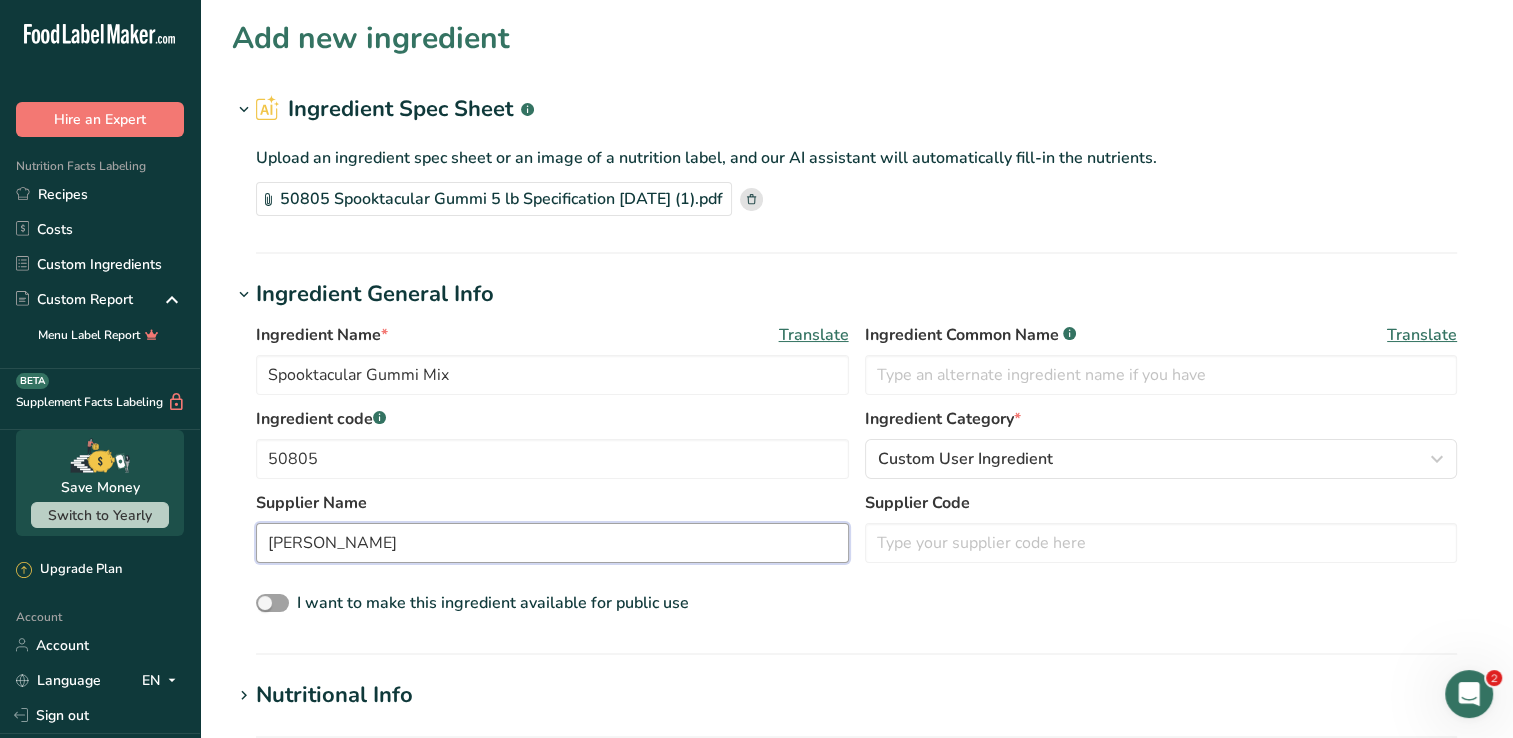 type on "[PERSON_NAME]" 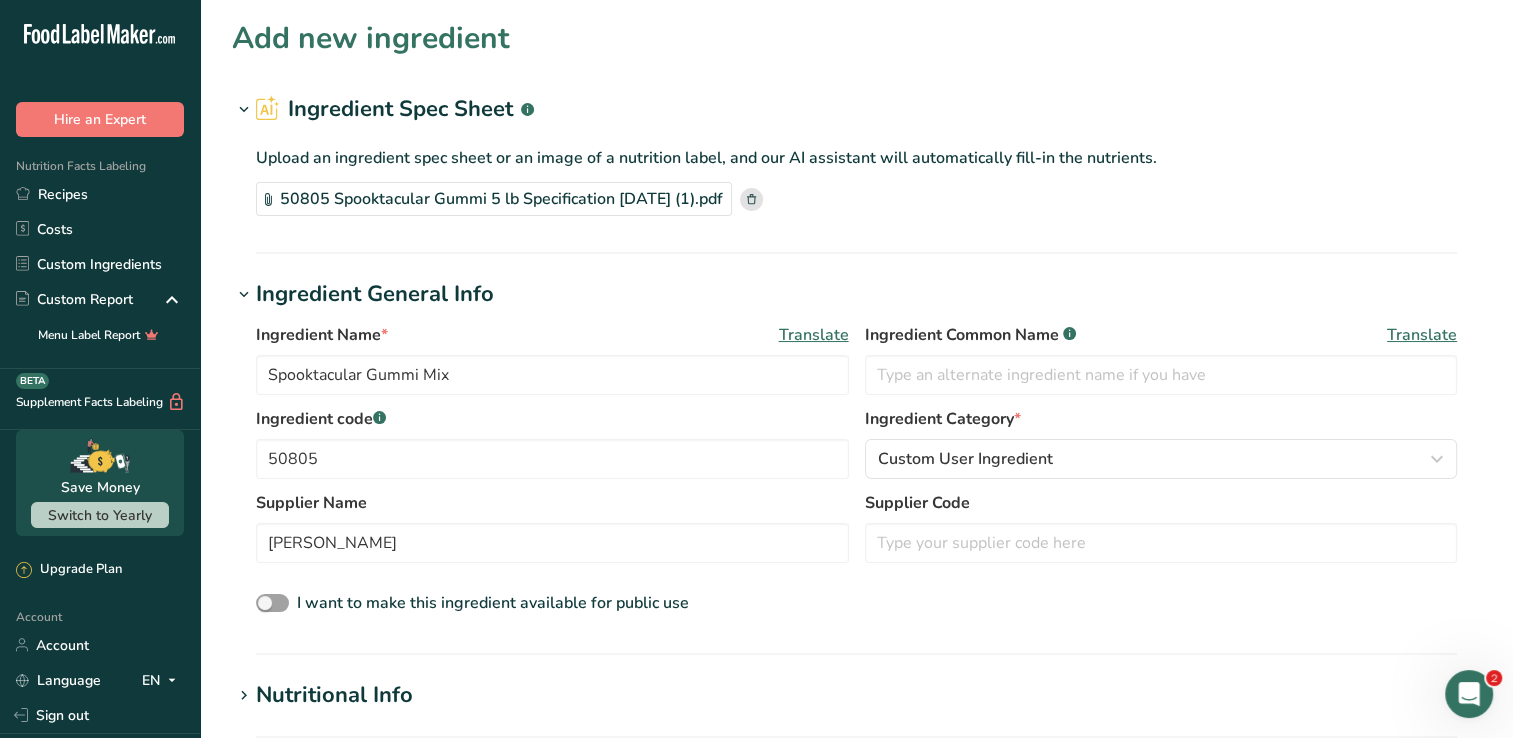 click on "Ingredient General Info
Ingredient Name *
Translate
Spooktacular Gummi Mix
Ingredient Common Name
.a-a{fill:#347362;}.b-a{fill:#fff;}
Translate
Ingredient code
.a-a{fill:#347362;}.b-a{fill:#fff;}           50805
Ingredient Category *
Custom User Ingredient
Standard Categories
Custom Categories
.a-a{fill:#347362;}.b-a{fill:#fff;}
[DEMOGRAPHIC_DATA]/[US_STATE][DEMOGRAPHIC_DATA] Foods
Baby Foods
Baked Products
Beef Products
[GEOGRAPHIC_DATA]
Branded Food Products Database
Breakfast Cereals
Cereal Grains and Pasta" at bounding box center (856, 466) 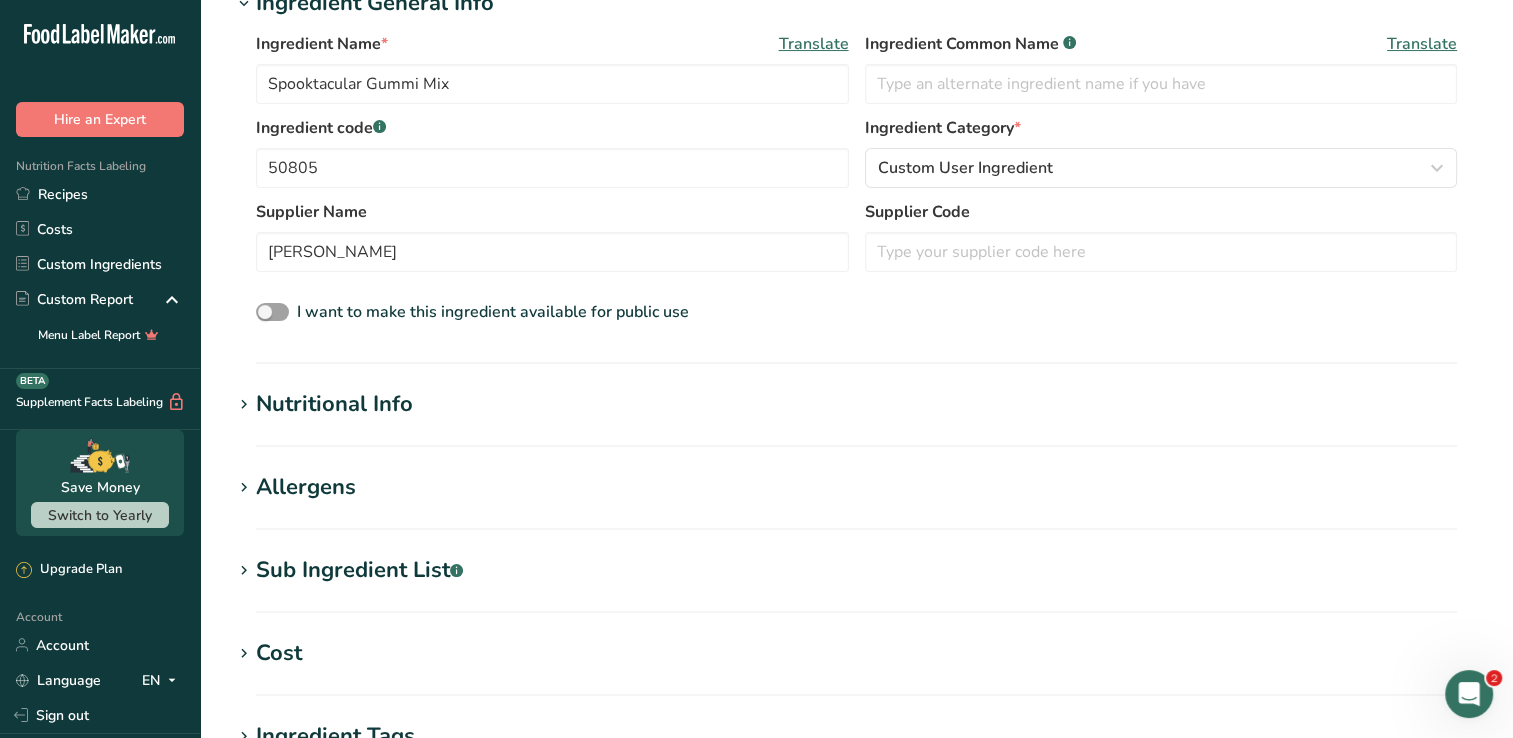 scroll, scrollTop: 300, scrollLeft: 0, axis: vertical 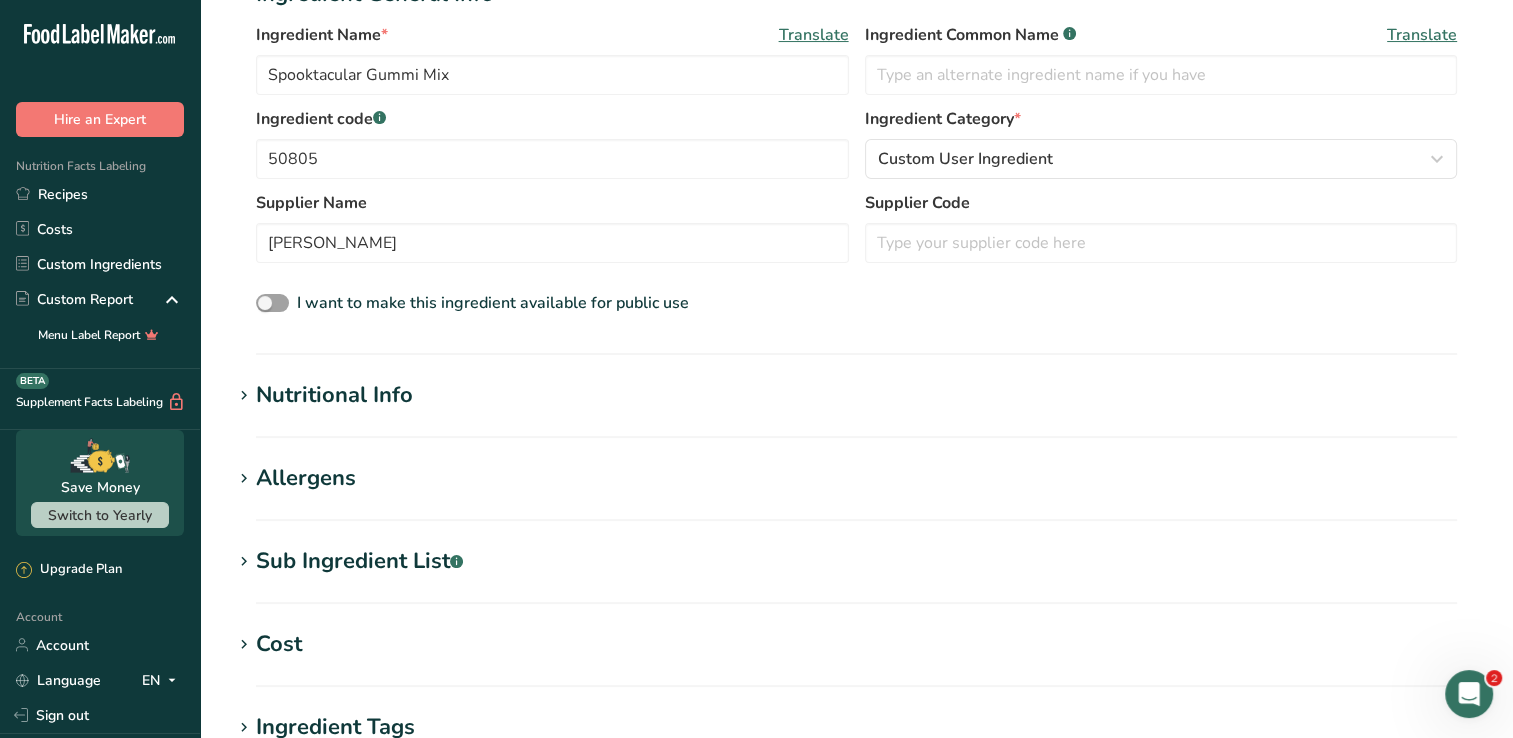 click on "Nutritional Info" at bounding box center [856, 395] 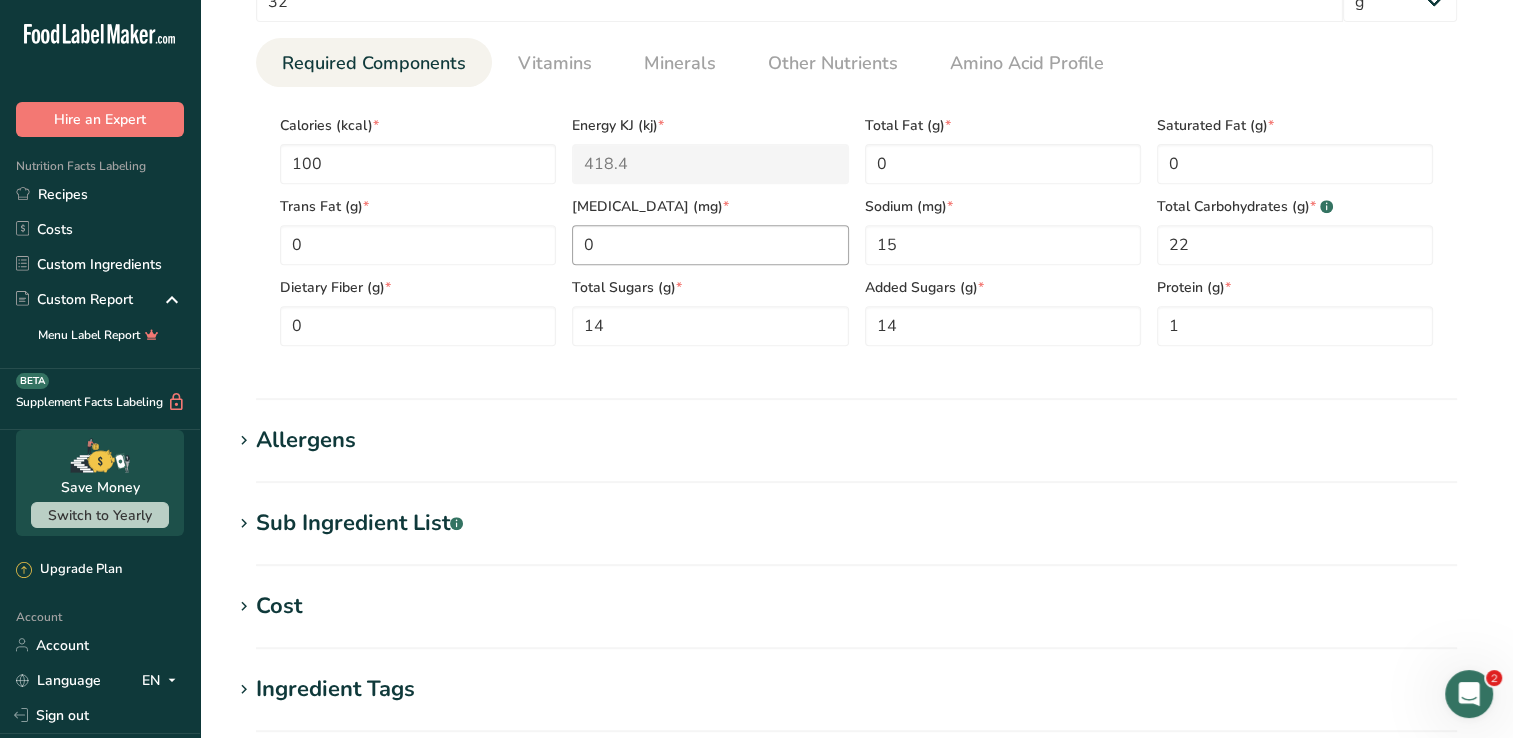 scroll, scrollTop: 900, scrollLeft: 0, axis: vertical 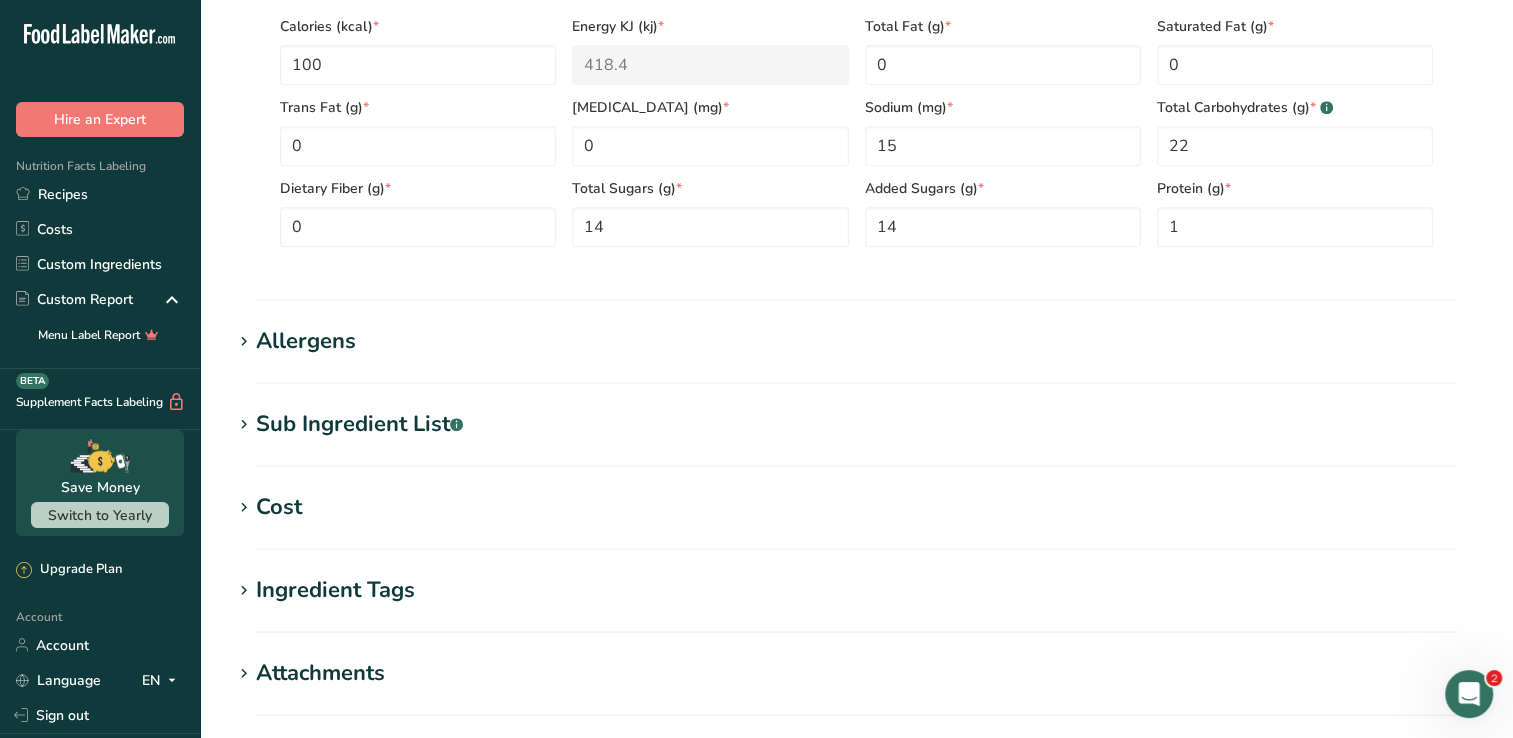 click on "Allergens" at bounding box center [856, 341] 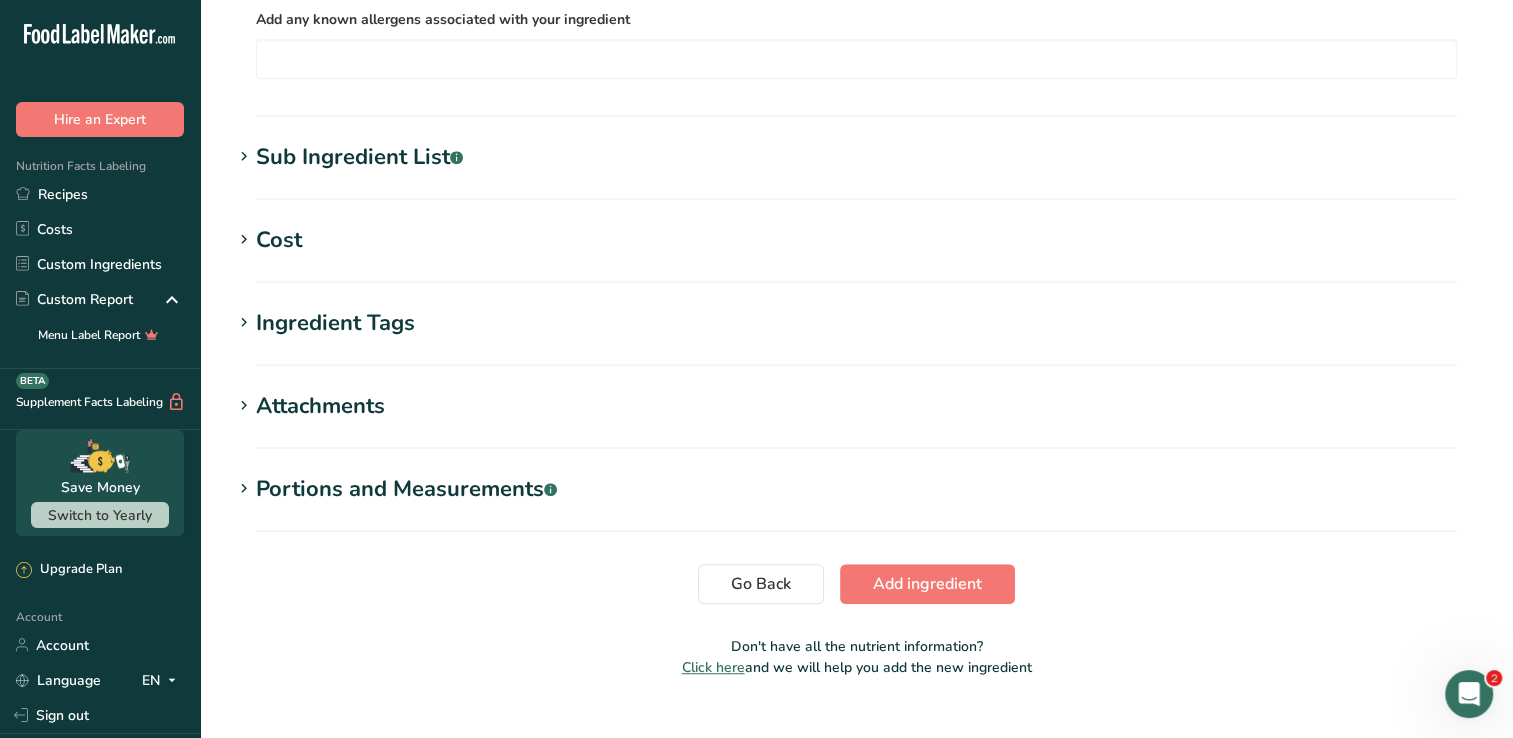 scroll, scrollTop: 1297, scrollLeft: 0, axis: vertical 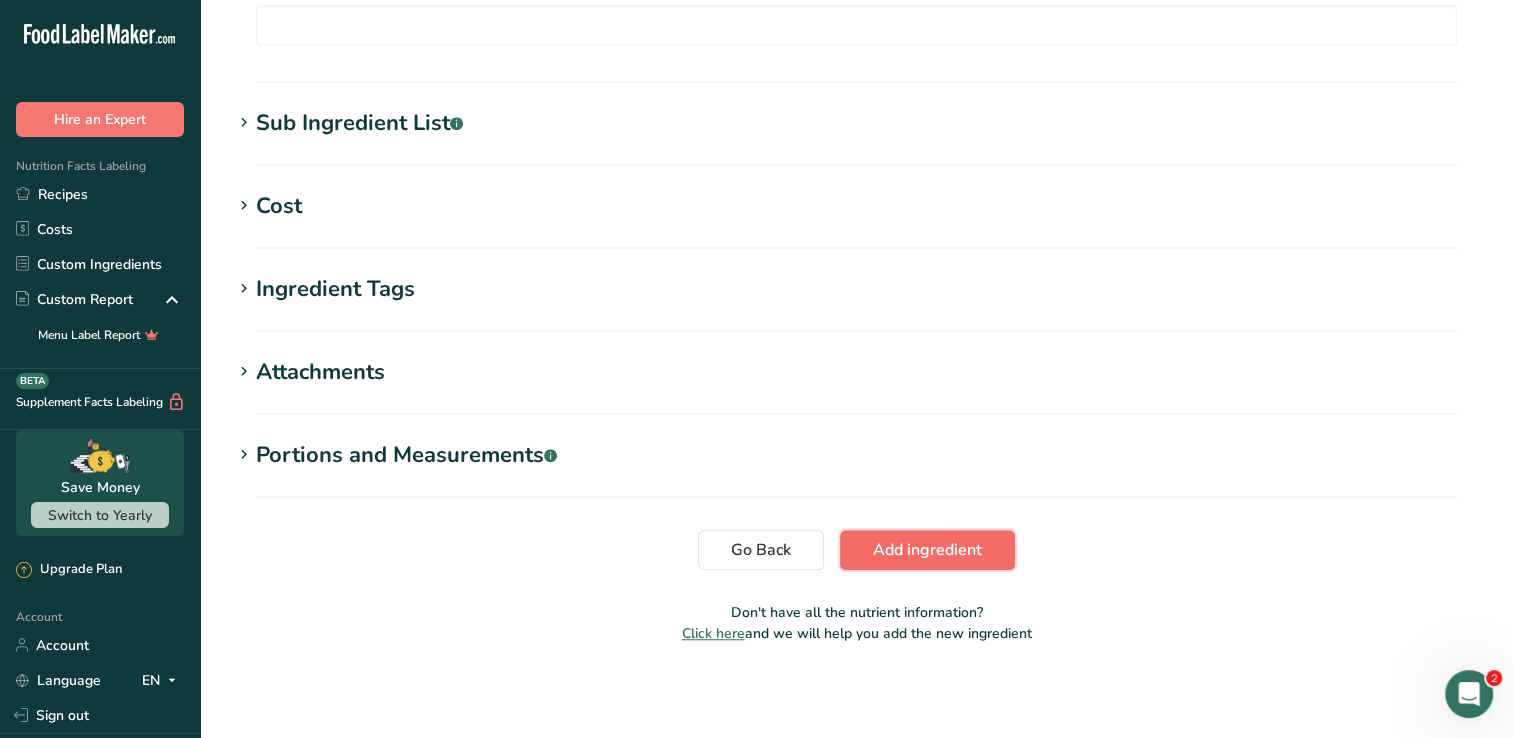 click on "Add ingredient" at bounding box center [927, 550] 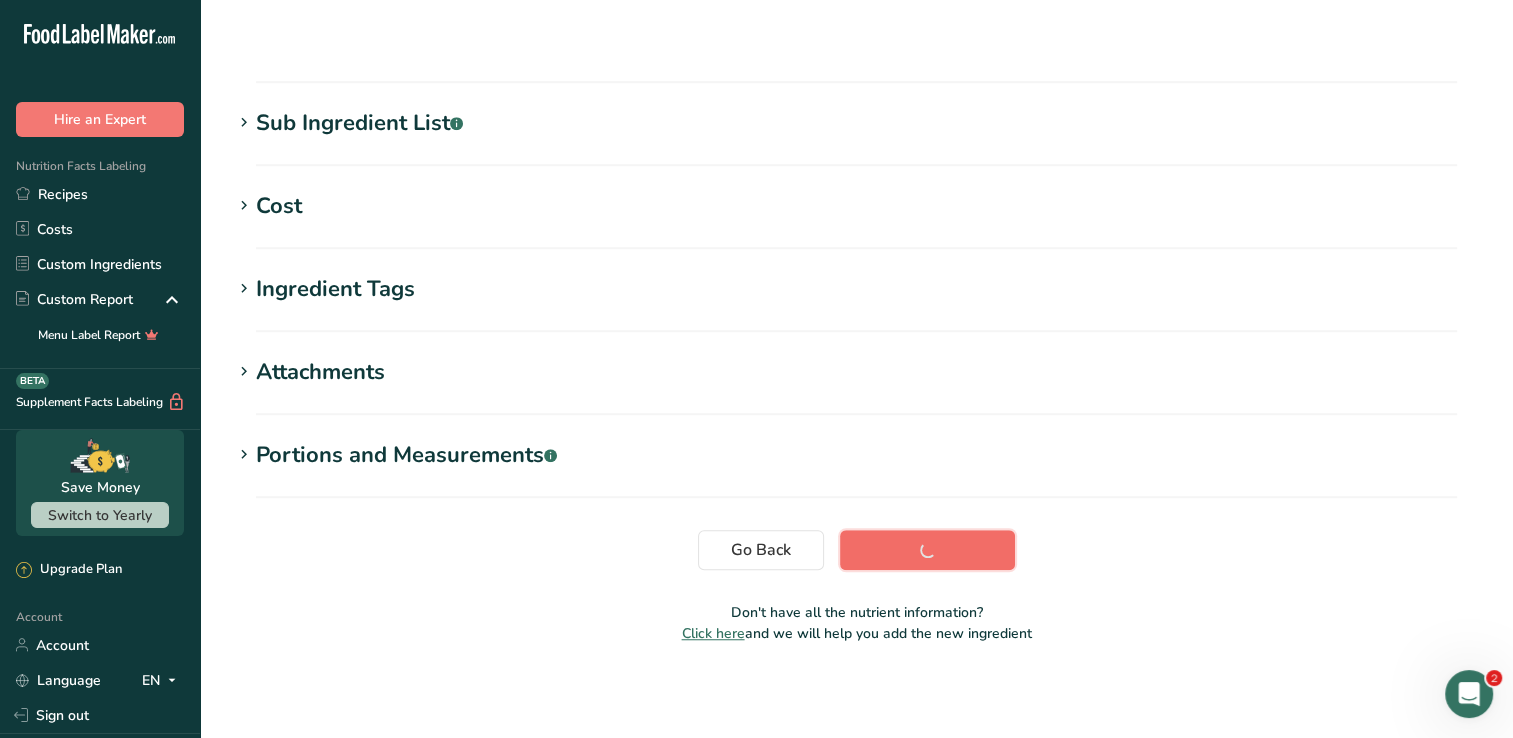 scroll, scrollTop: 320, scrollLeft: 0, axis: vertical 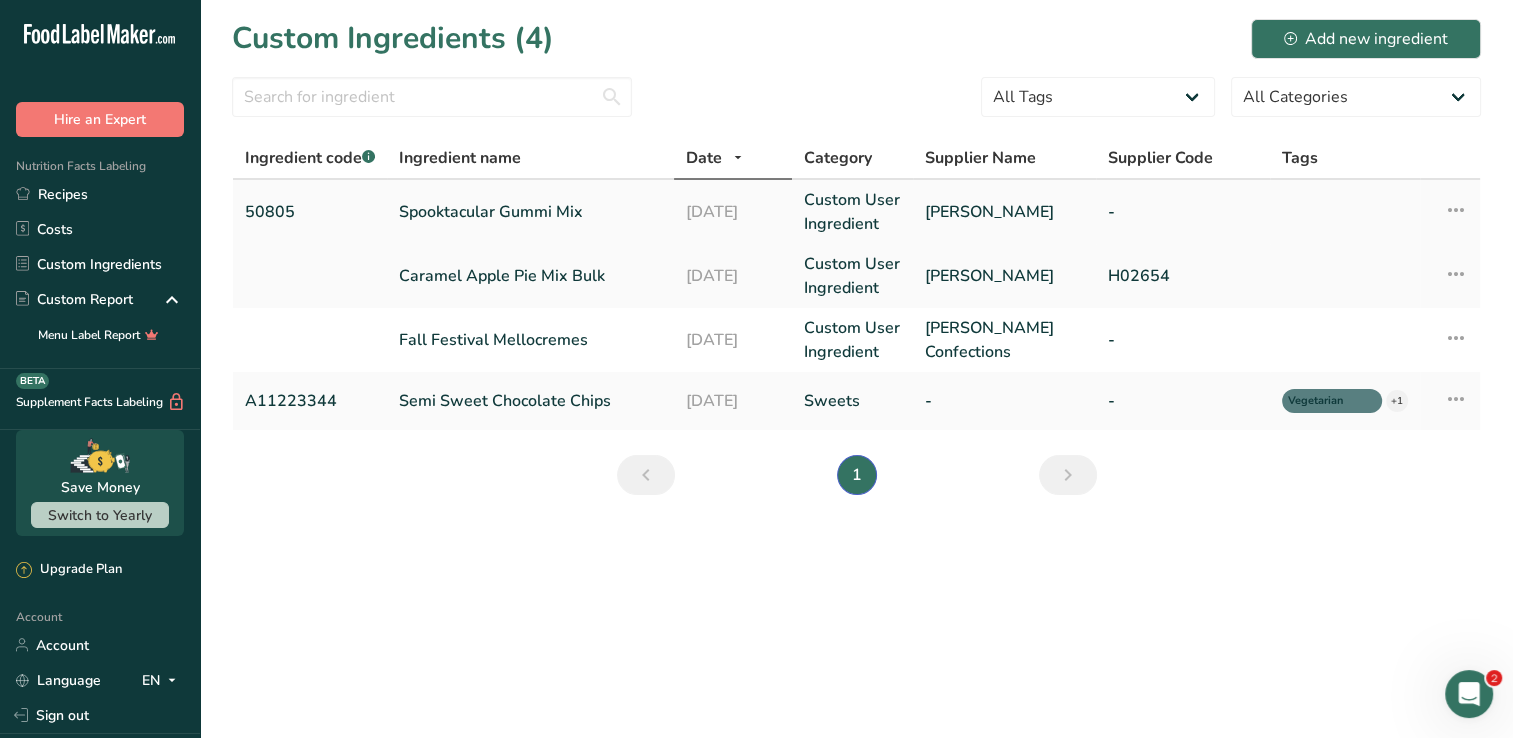 click on "50805" at bounding box center [310, 212] 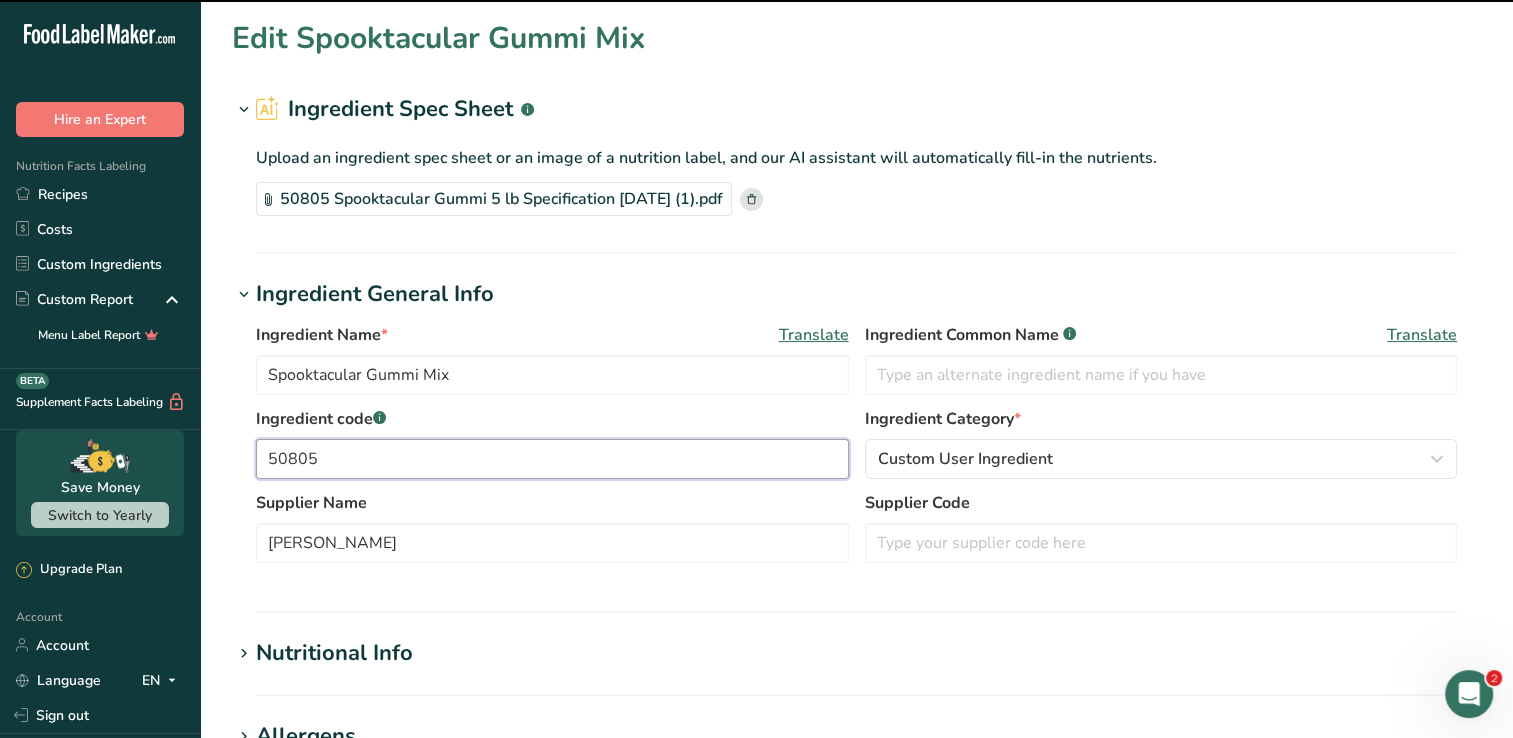 drag, startPoint x: 365, startPoint y: 460, endPoint x: 222, endPoint y: 497, distance: 147.70917 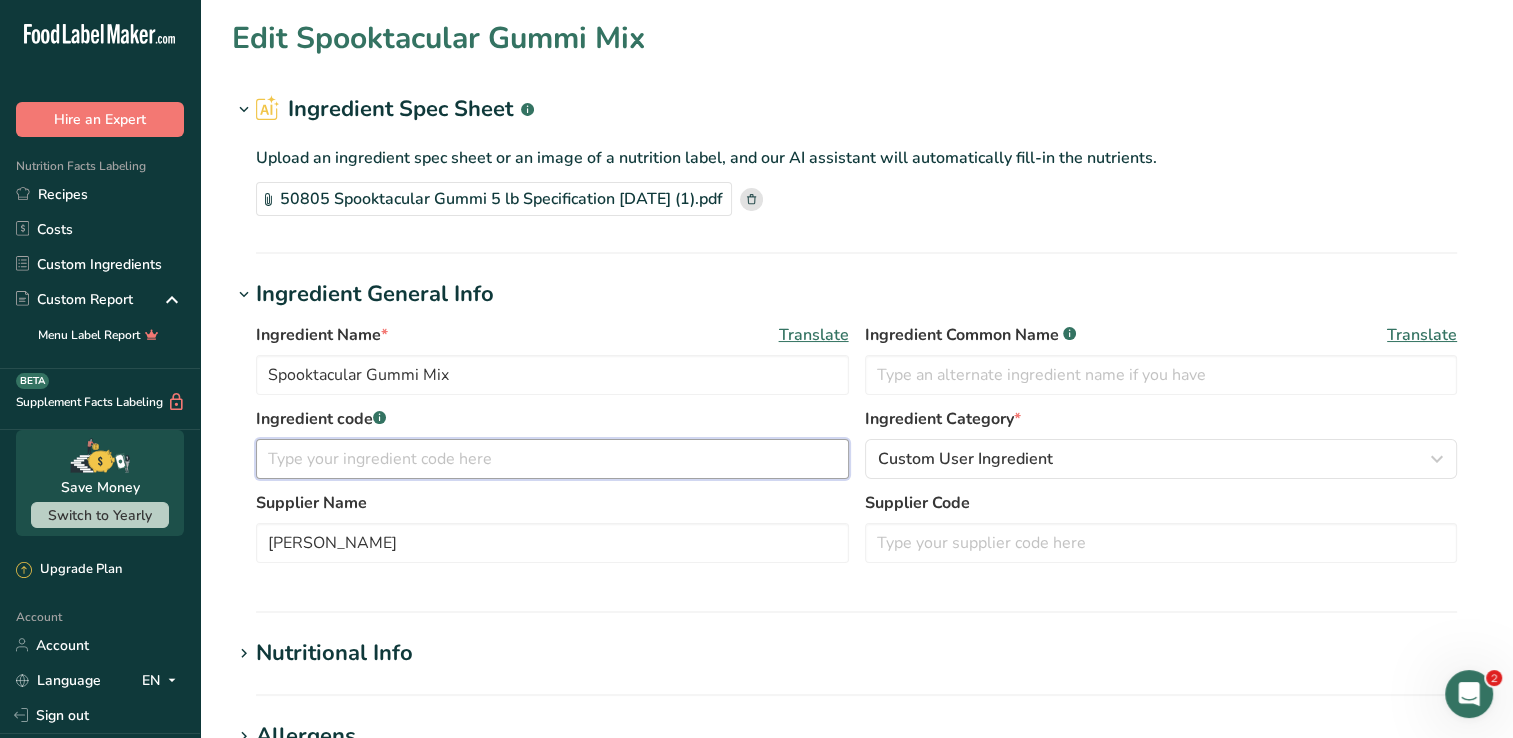 type 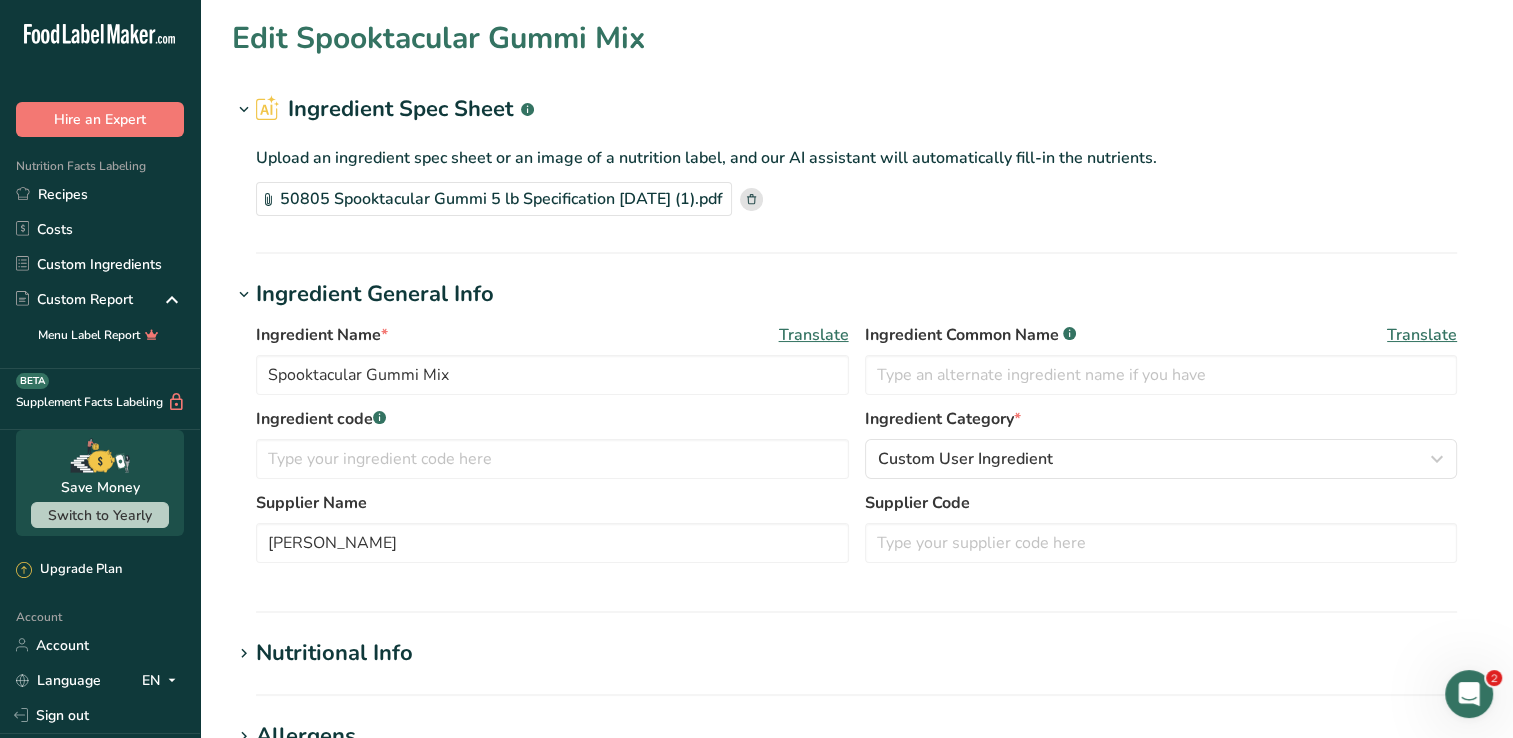 click on "Supplier Name [PERSON_NAME]   Supplier Code" at bounding box center (856, 533) 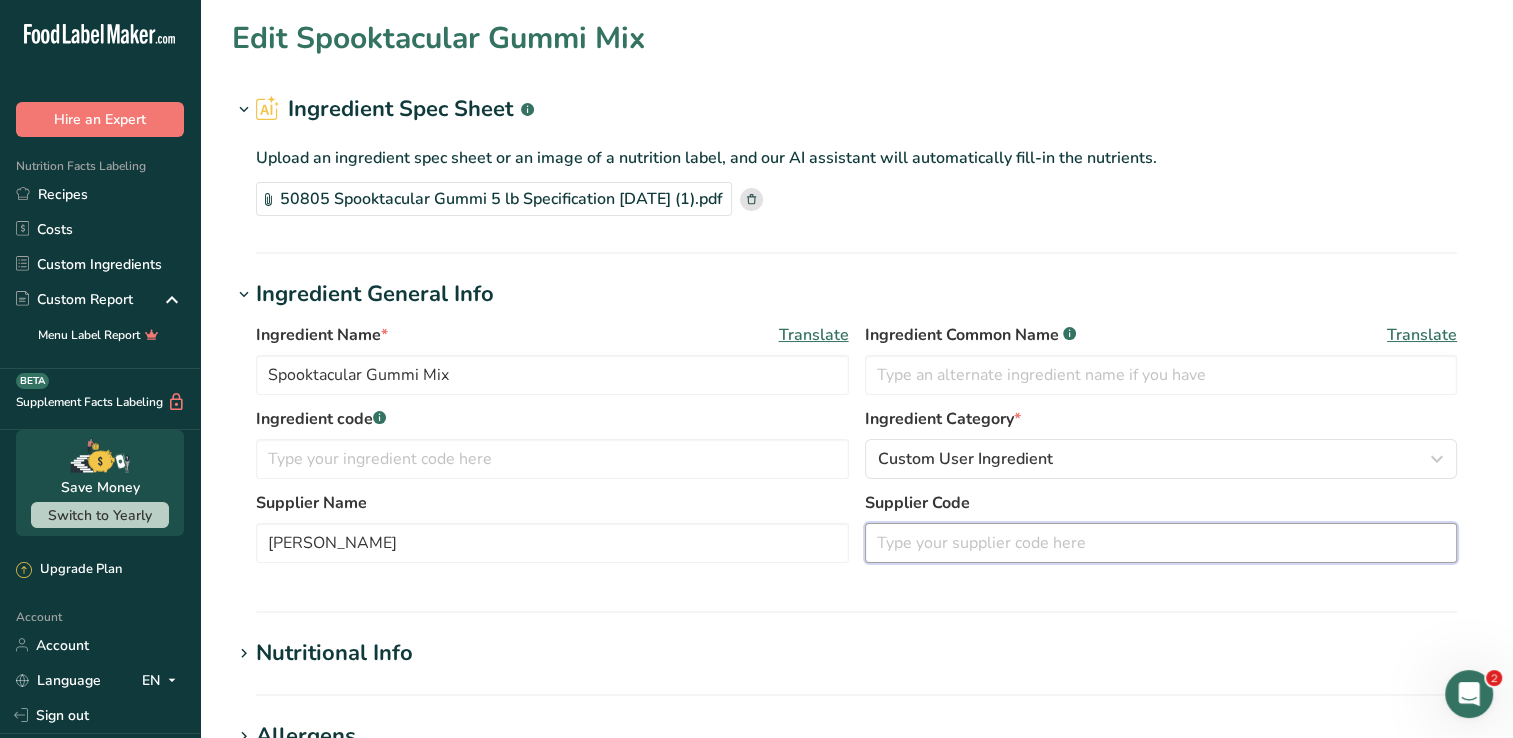 click at bounding box center [1161, 543] 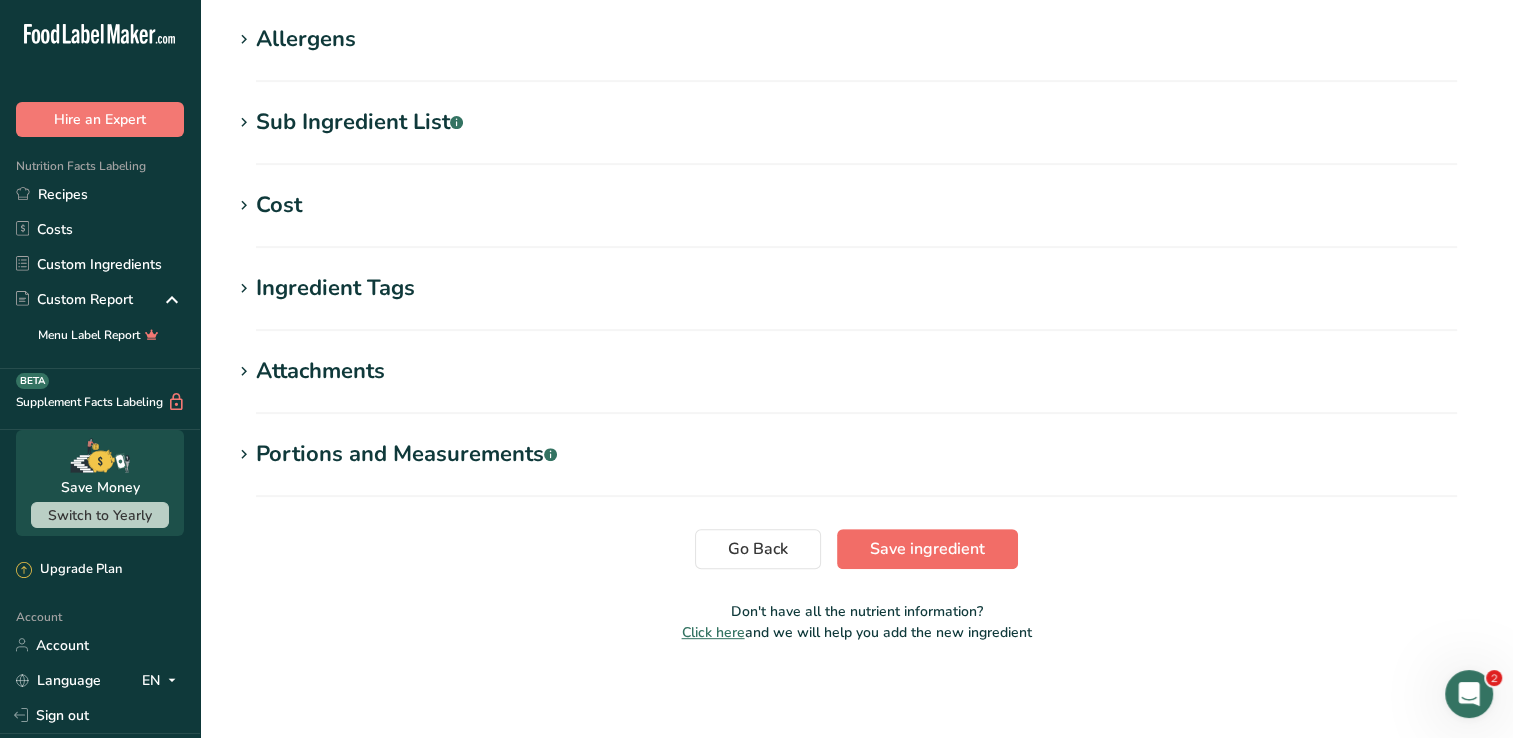 type on "50805" 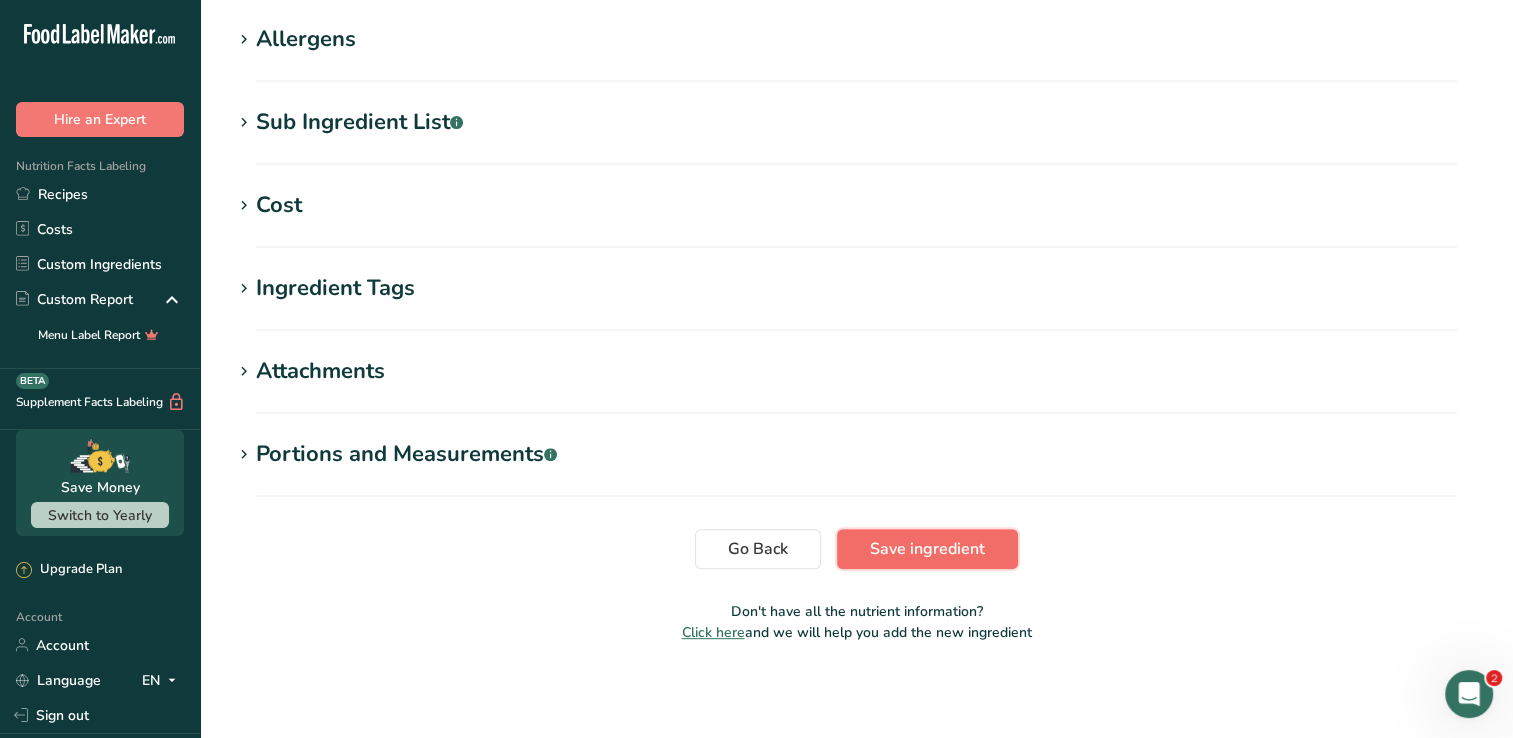 click on "Save ingredient" at bounding box center (927, 549) 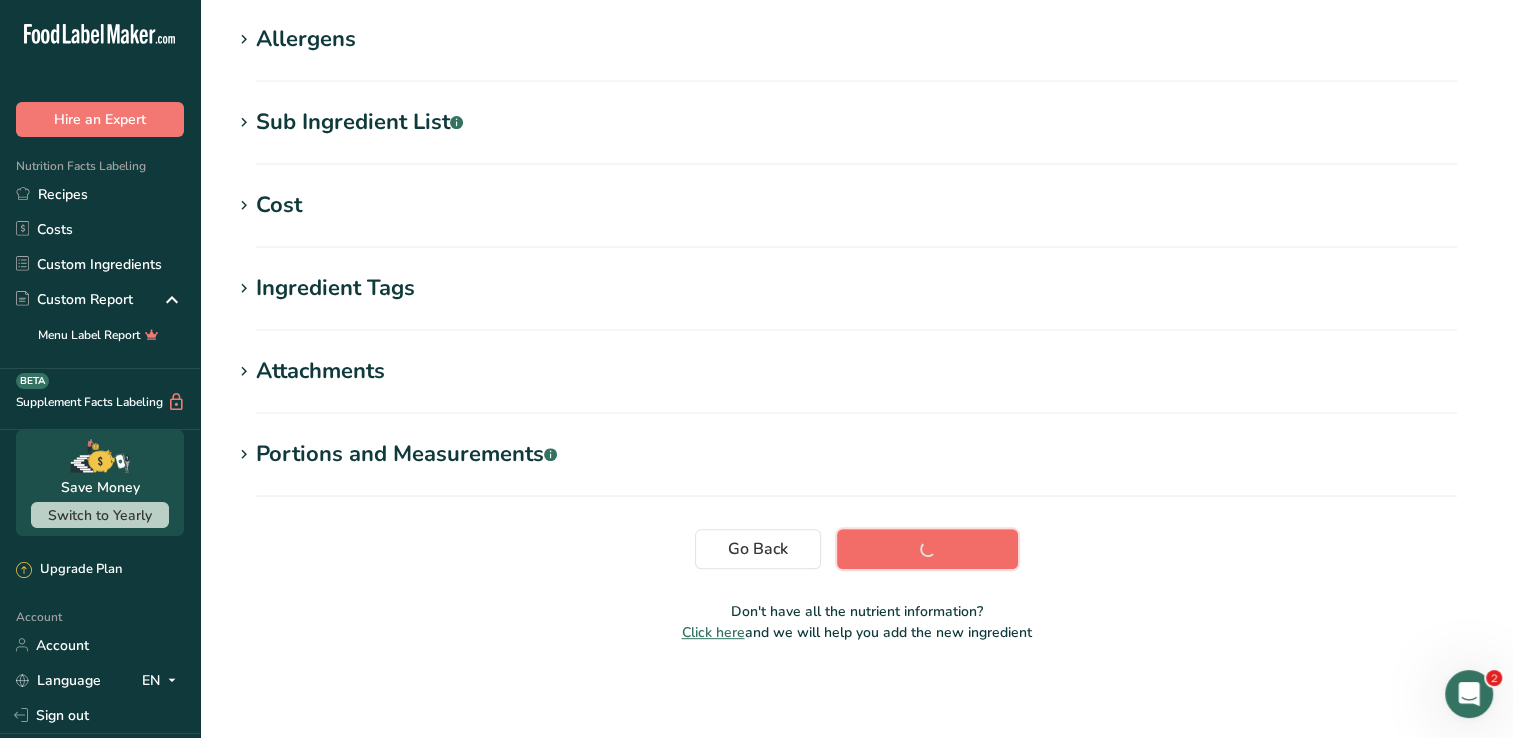 scroll, scrollTop: 320, scrollLeft: 0, axis: vertical 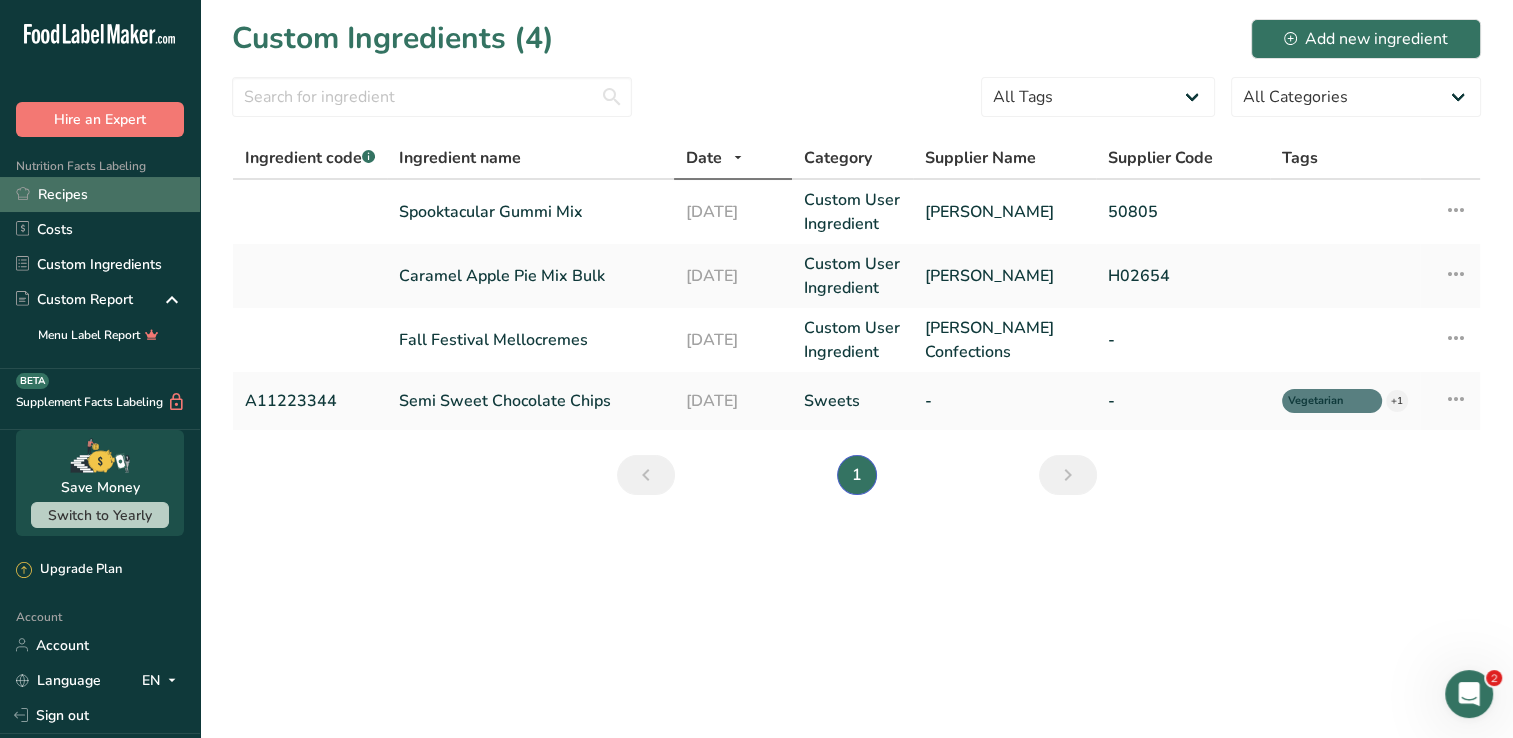 click on "Recipes" at bounding box center [100, 194] 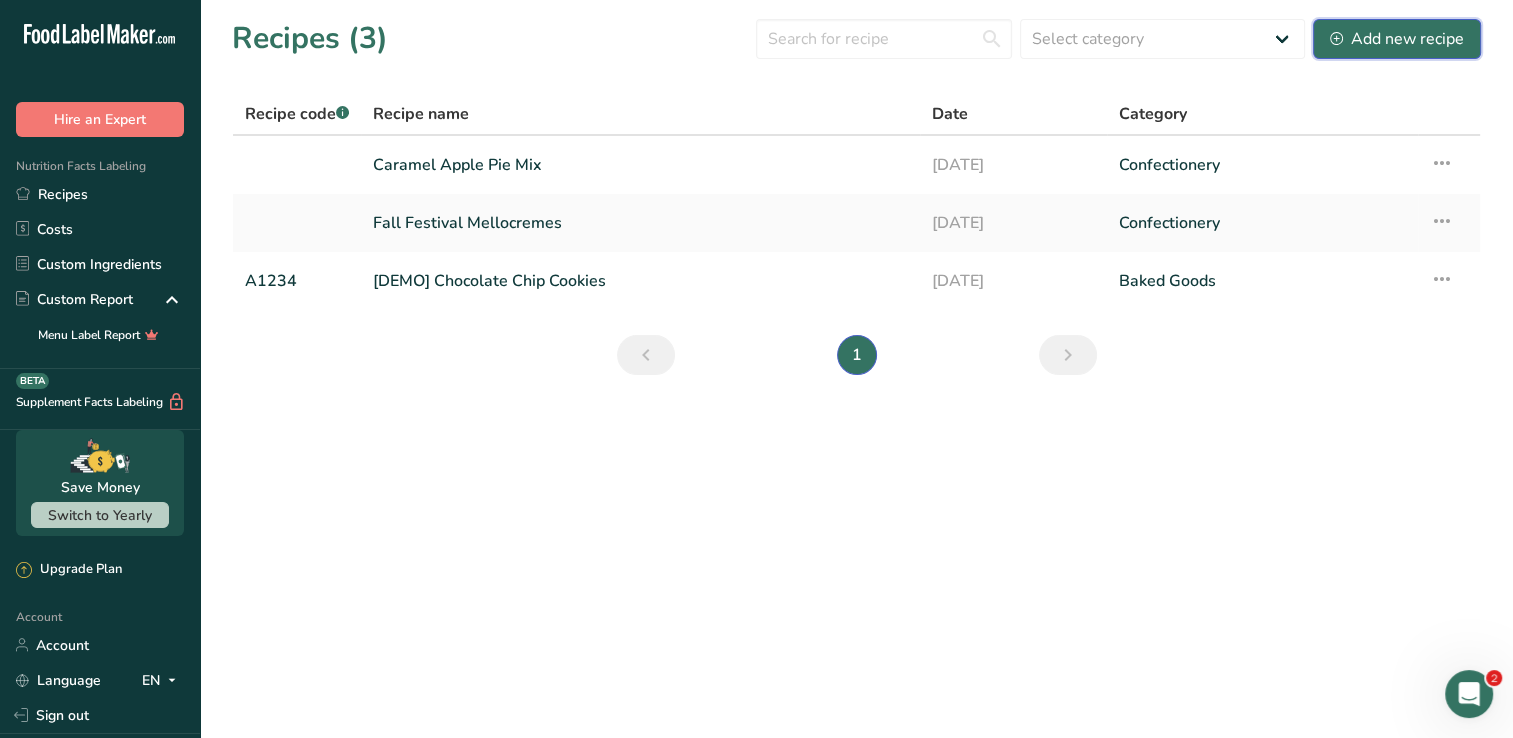click on "Add new recipe" at bounding box center (1397, 39) 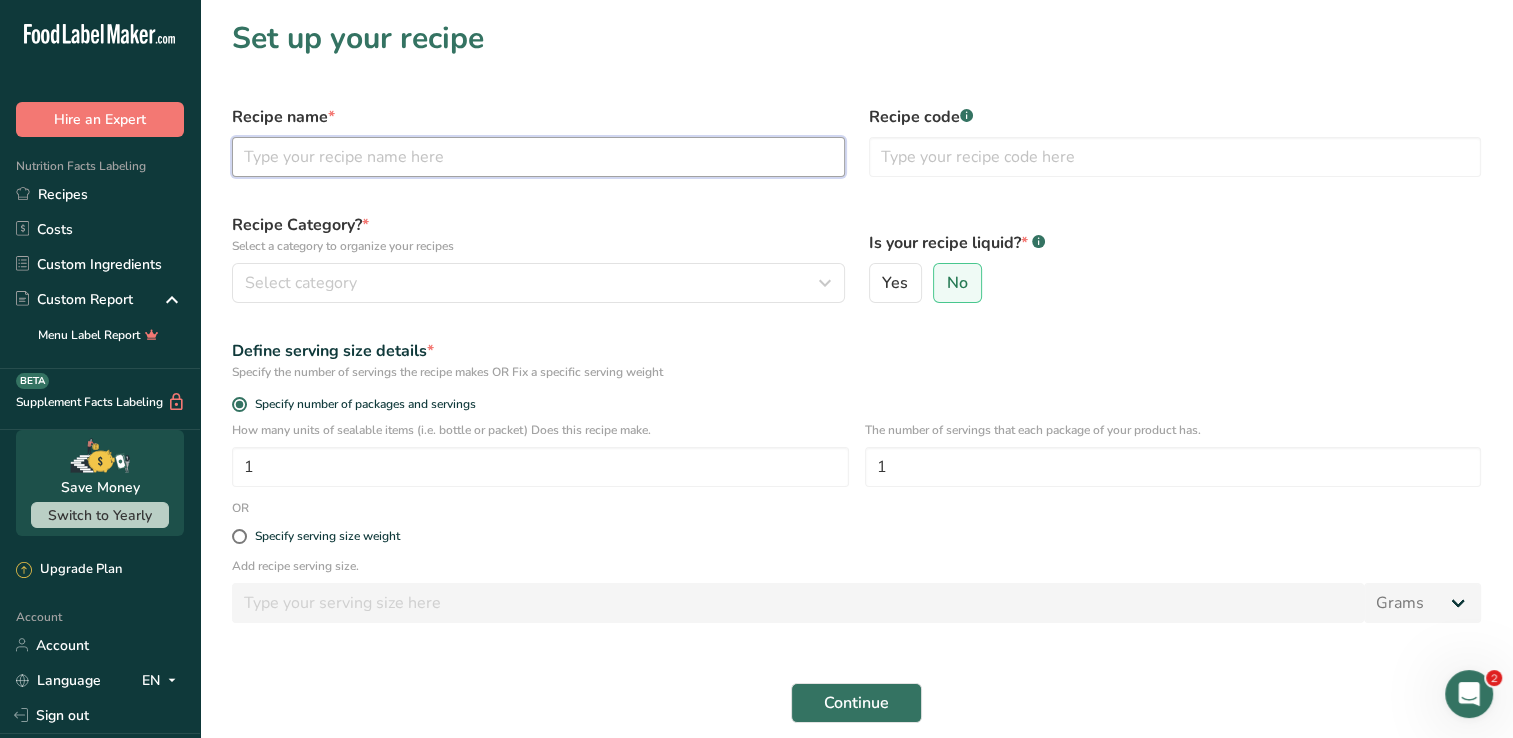click at bounding box center [538, 157] 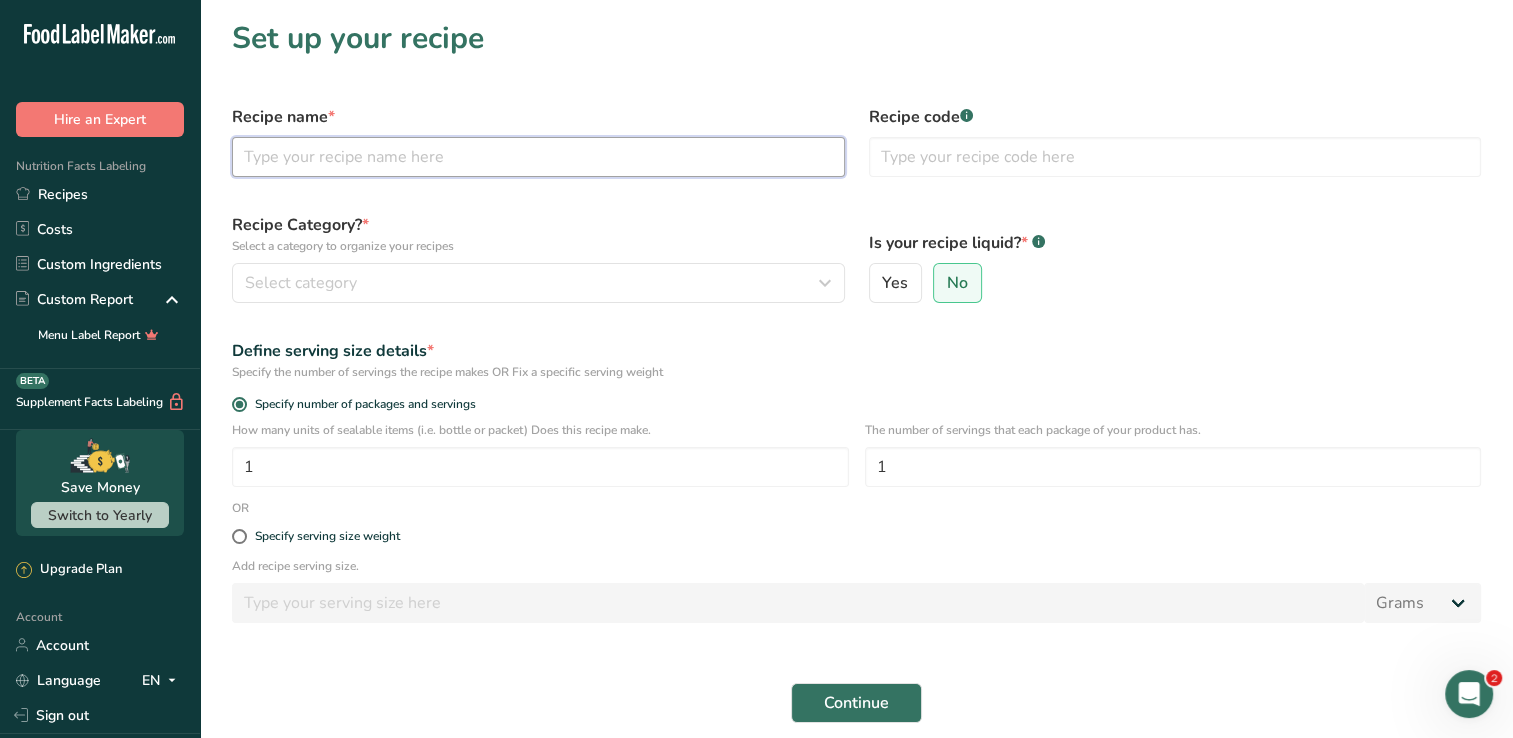 click at bounding box center (538, 157) 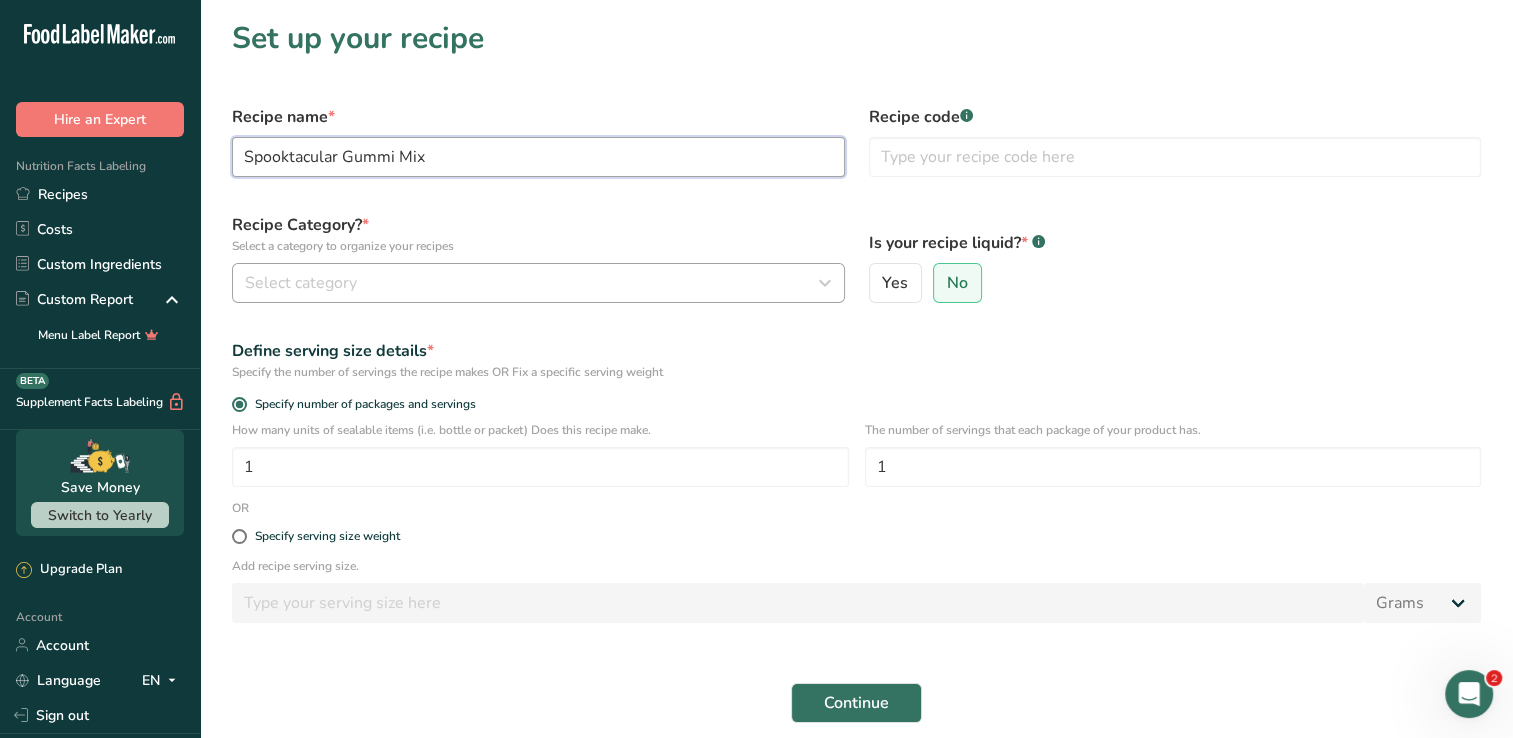 type on "Spooktacular Gummi Mix" 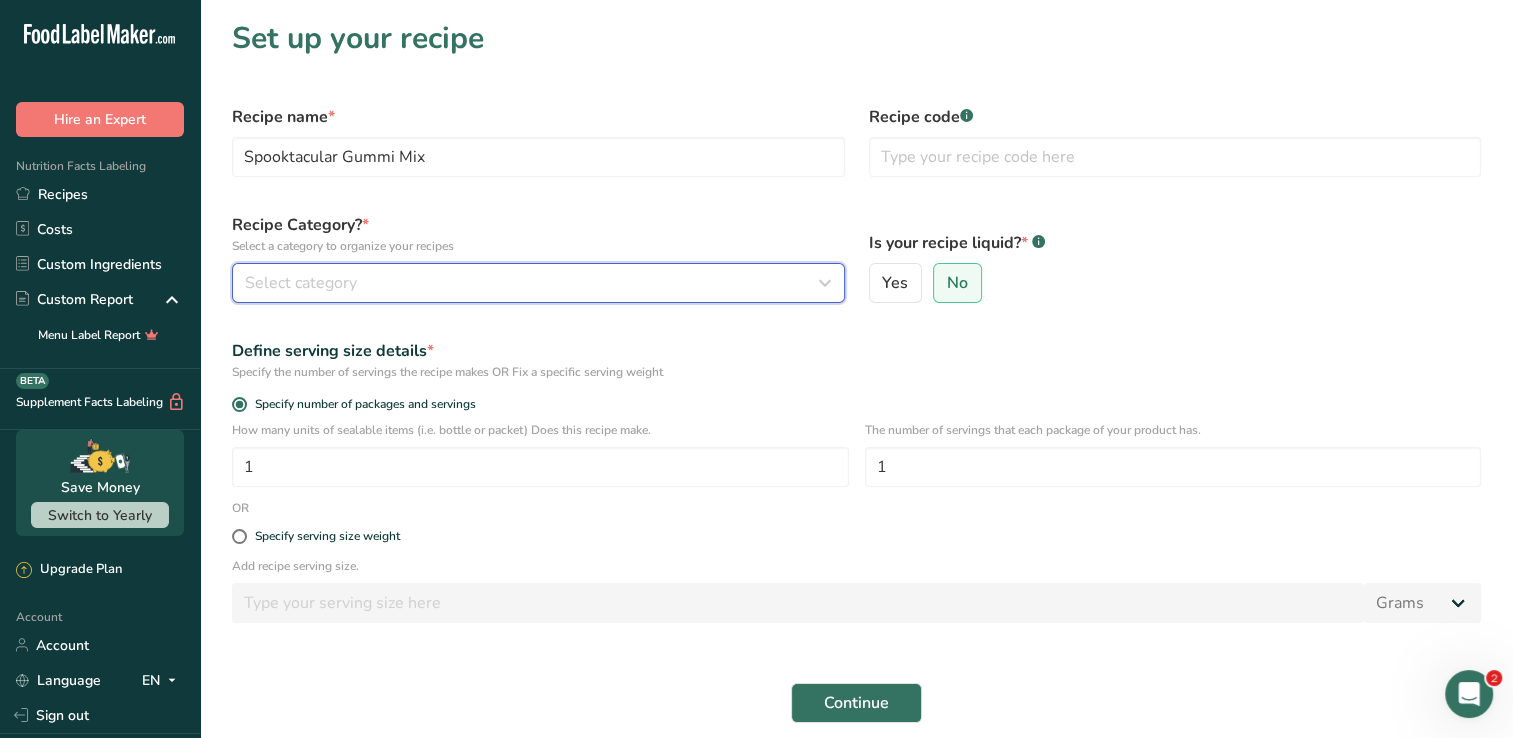 click on "Select category" at bounding box center [532, 283] 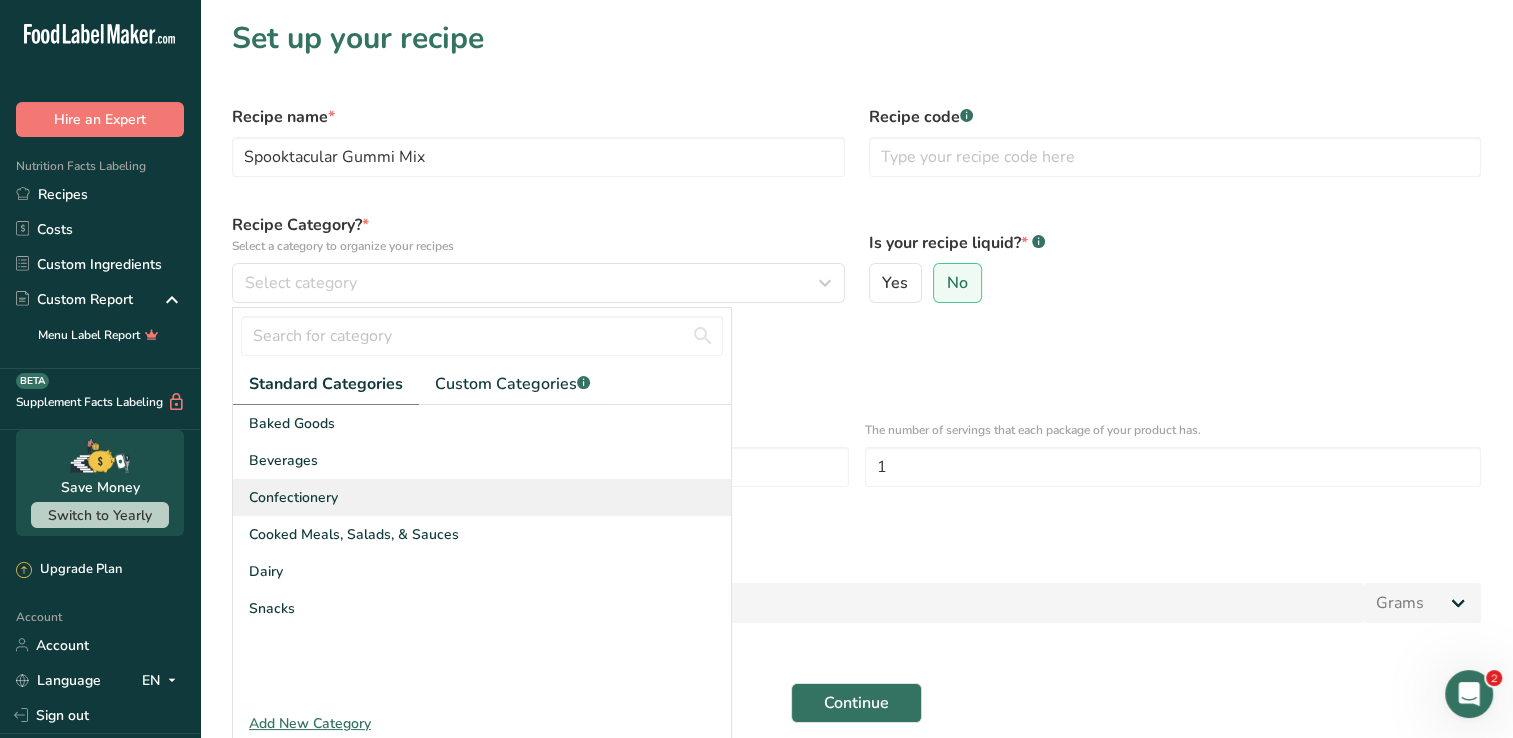 click on "Confectionery" at bounding box center (482, 497) 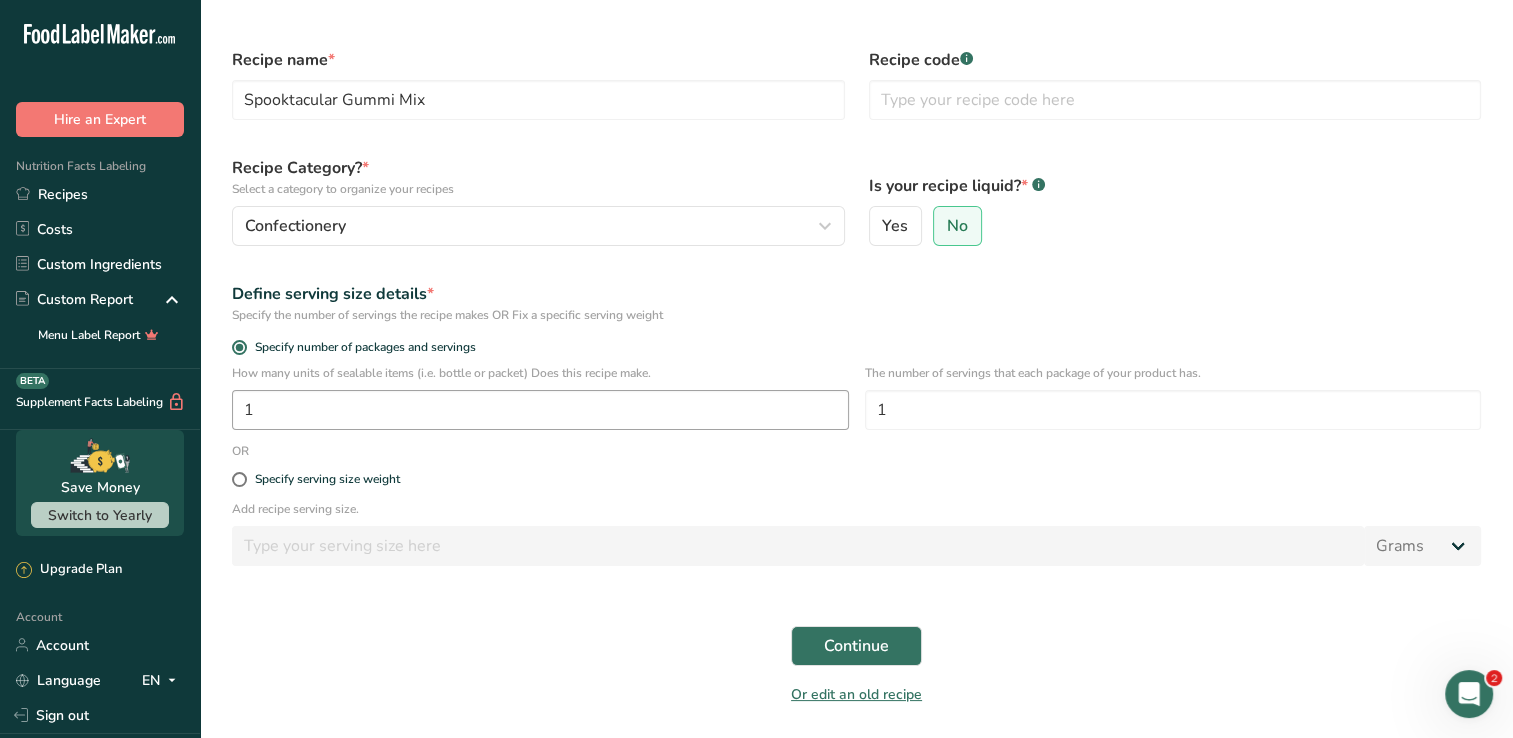 scroll, scrollTop: 100, scrollLeft: 0, axis: vertical 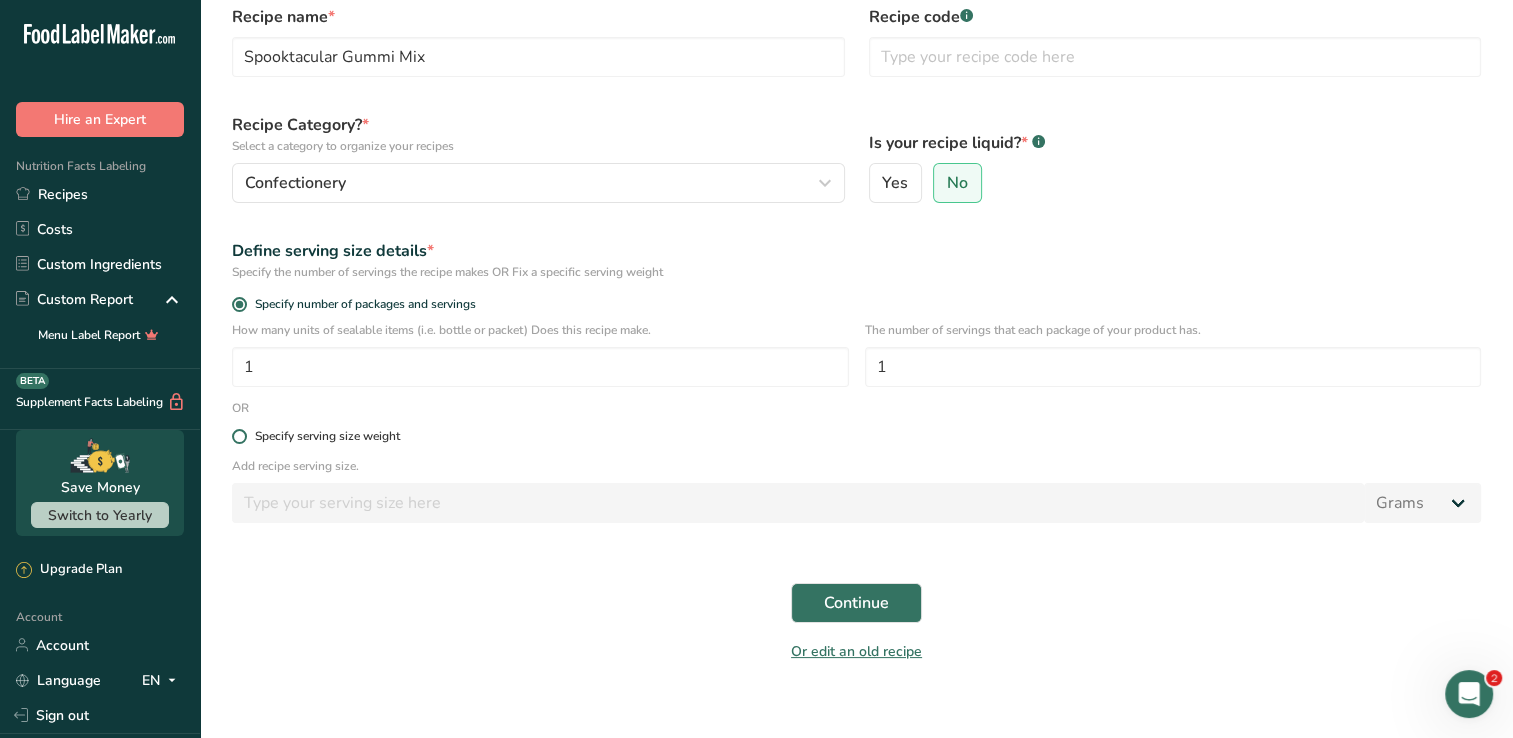 click at bounding box center [239, 436] 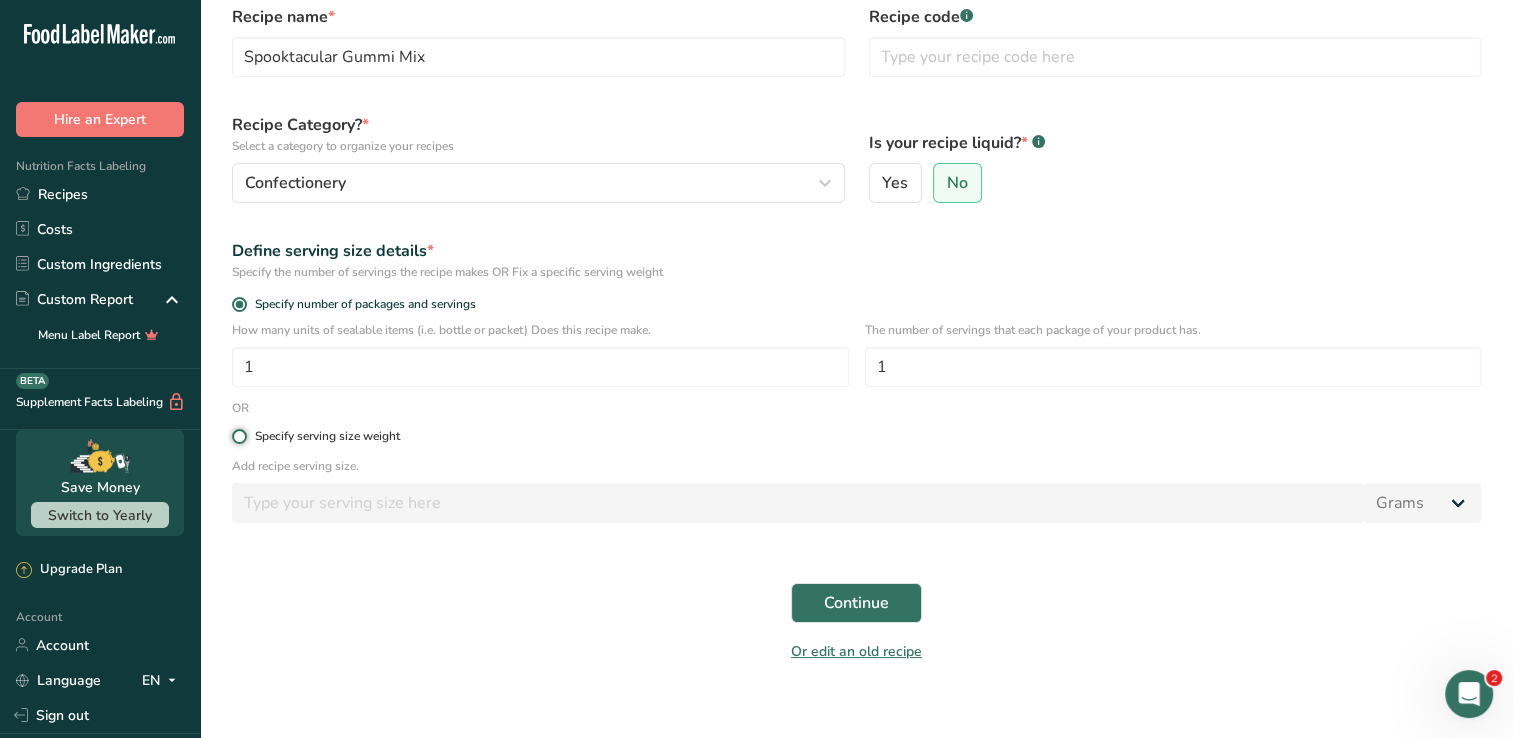 click on "Specify serving size weight" at bounding box center (238, 436) 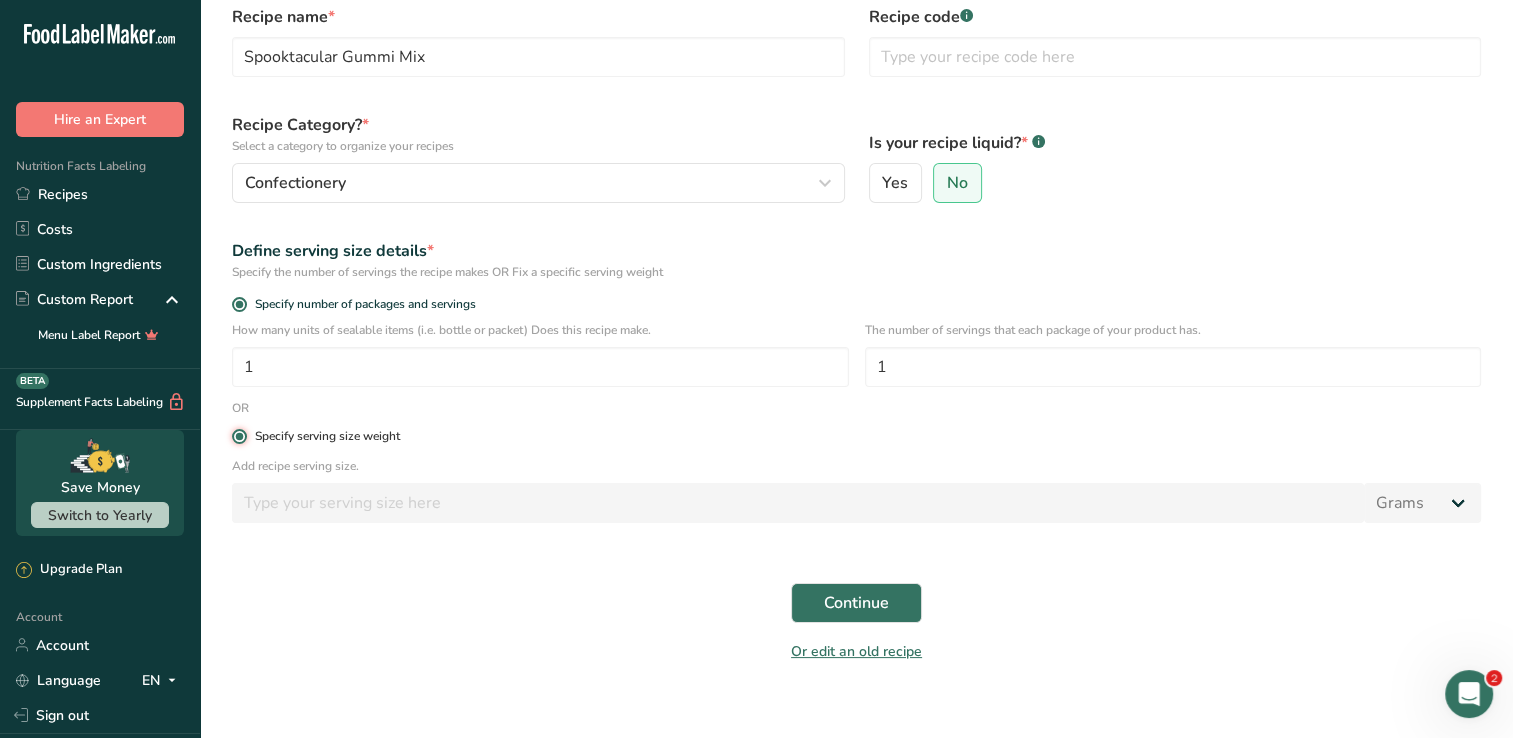 radio on "false" 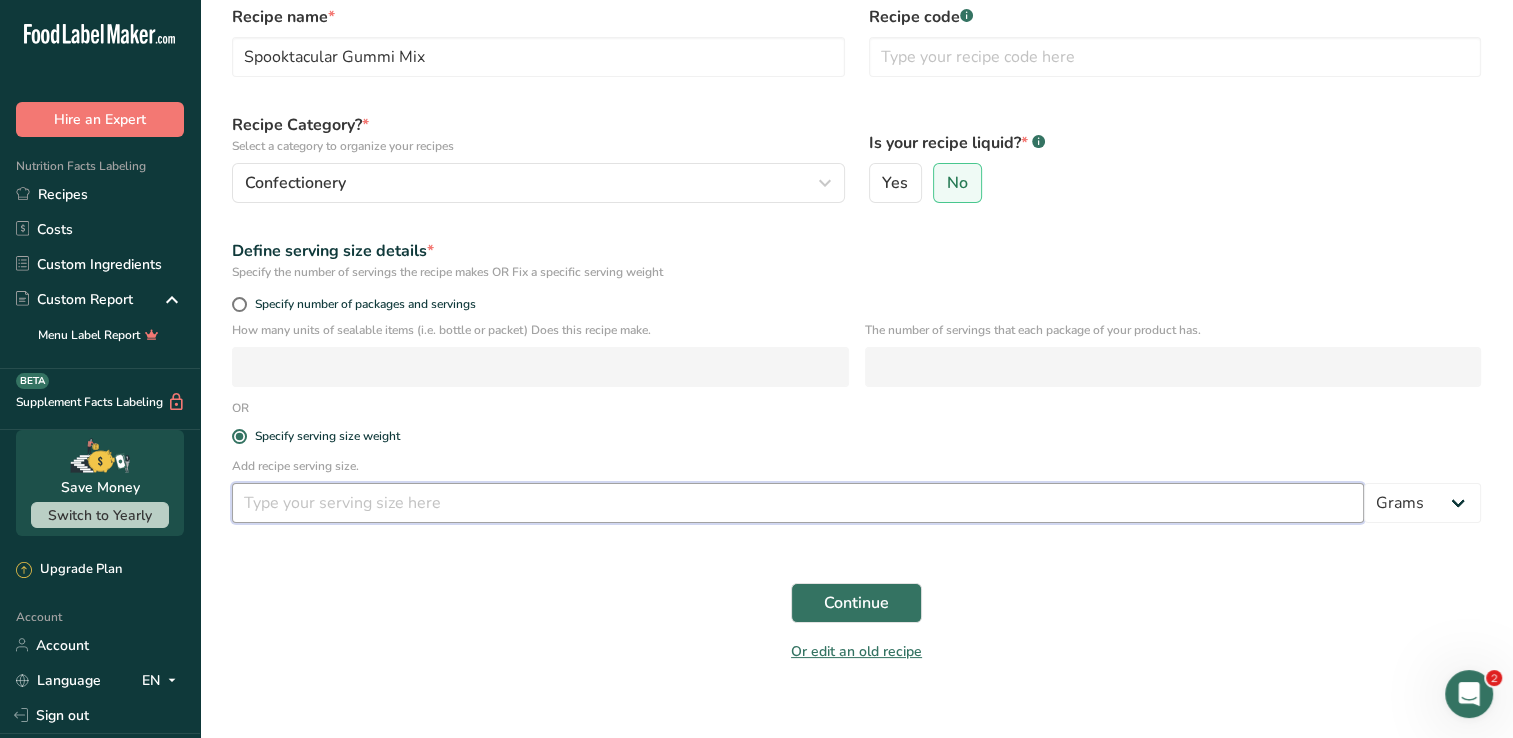 click at bounding box center [798, 503] 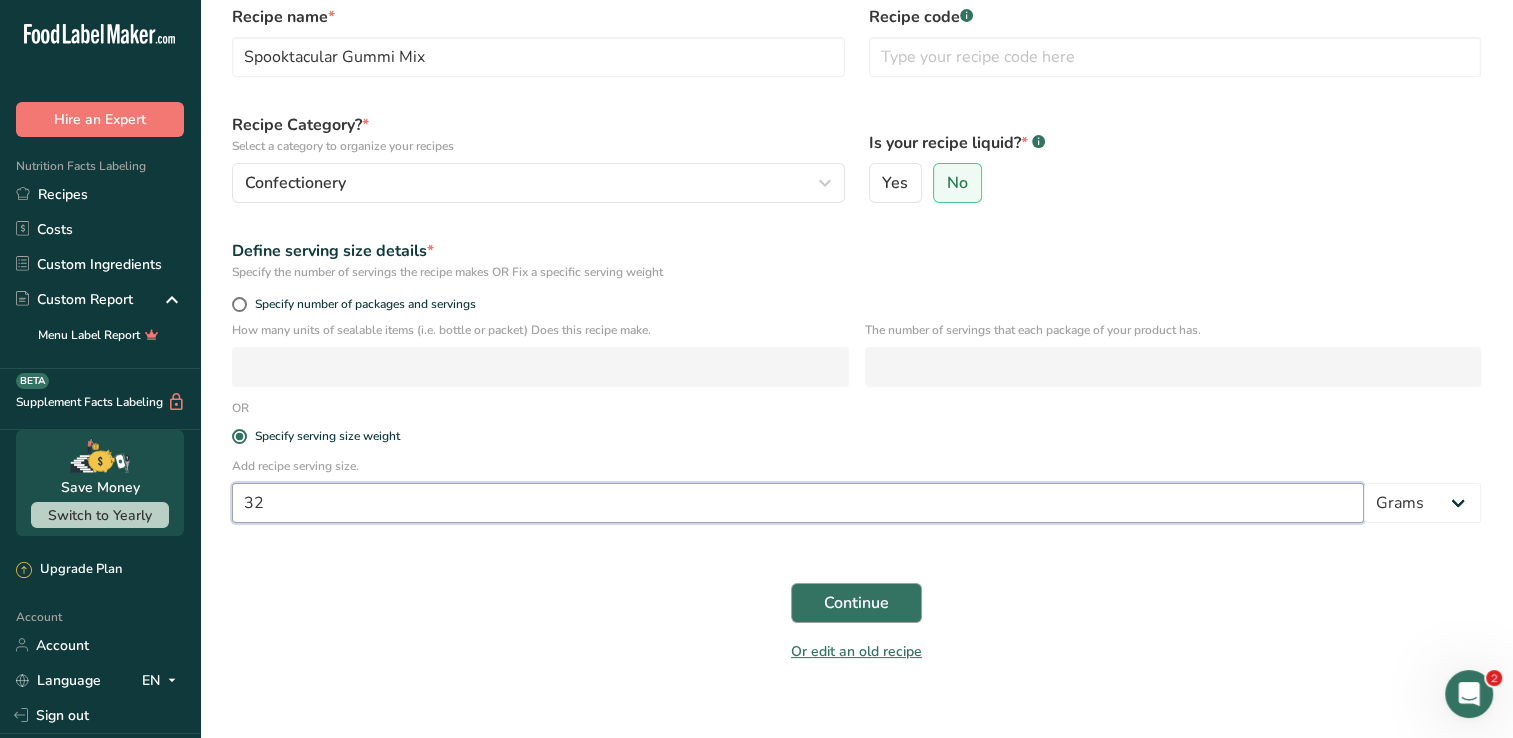 type on "32" 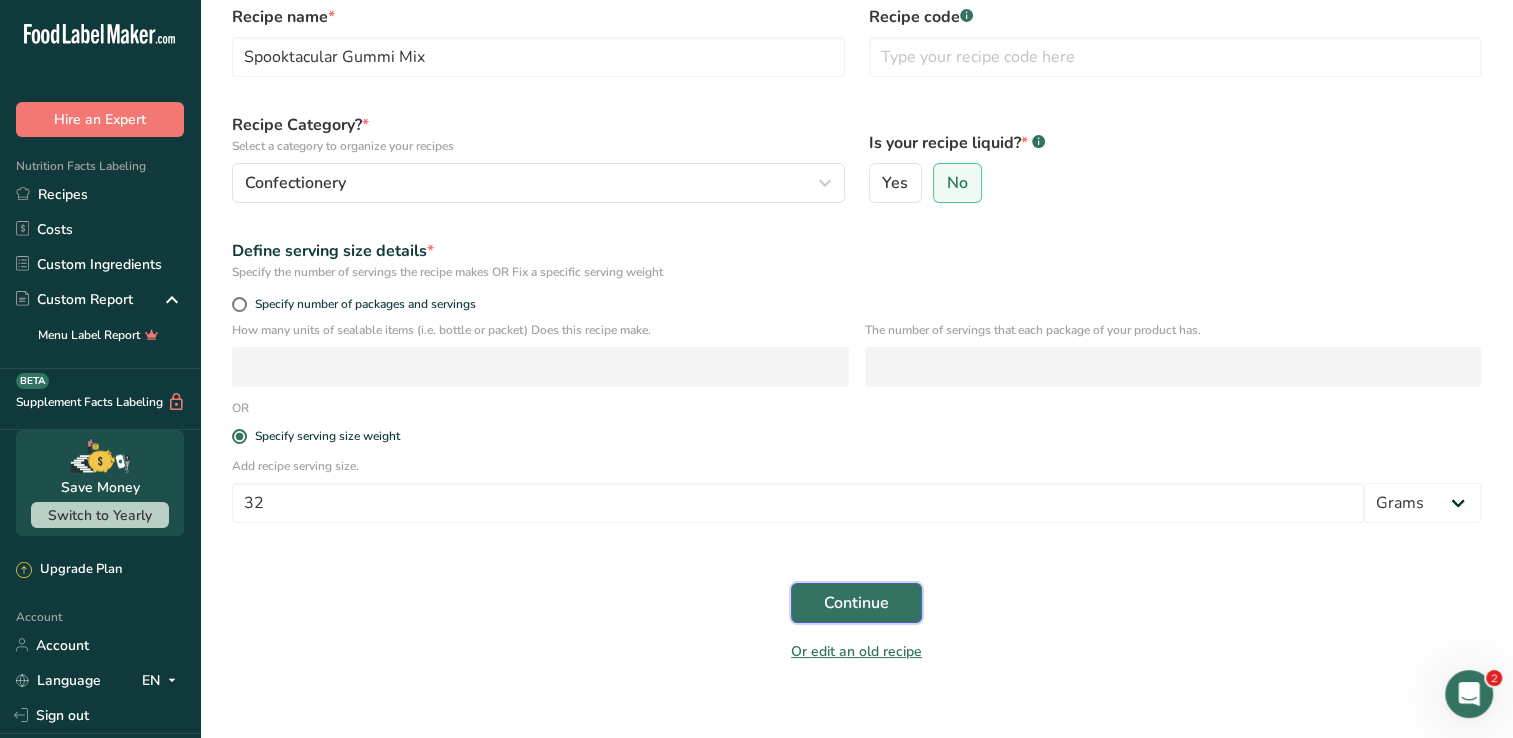 click on "Continue" at bounding box center (856, 603) 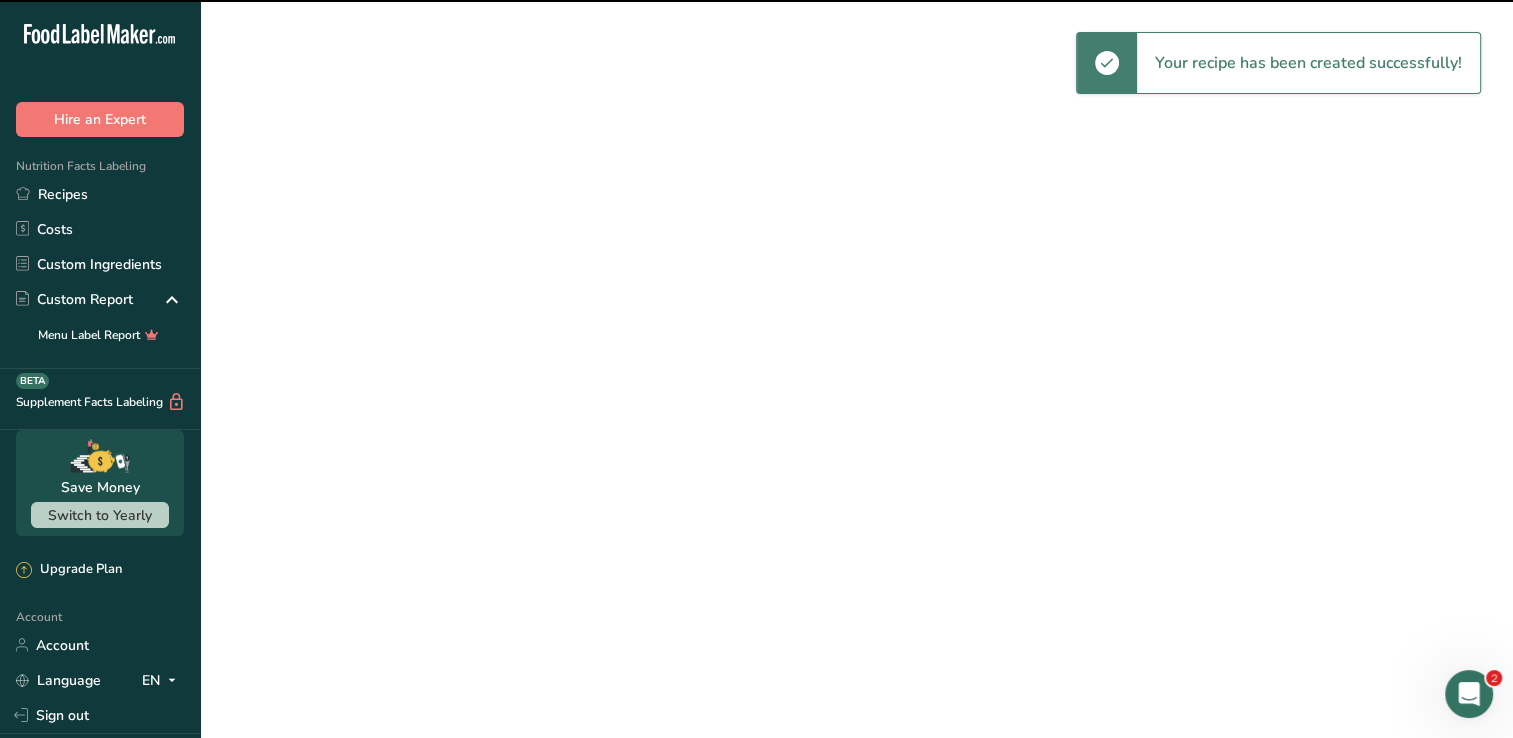 scroll, scrollTop: 0, scrollLeft: 0, axis: both 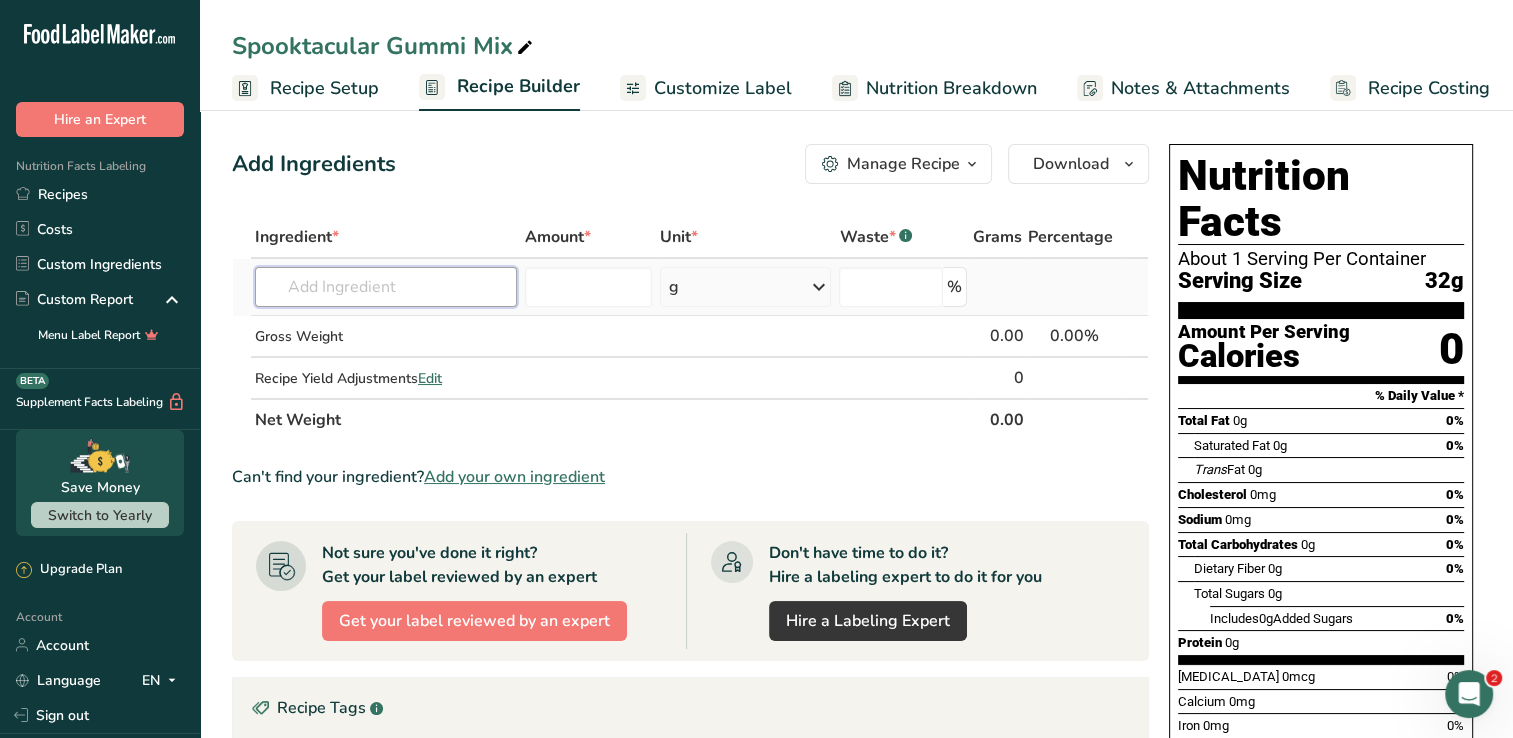 click at bounding box center (386, 287) 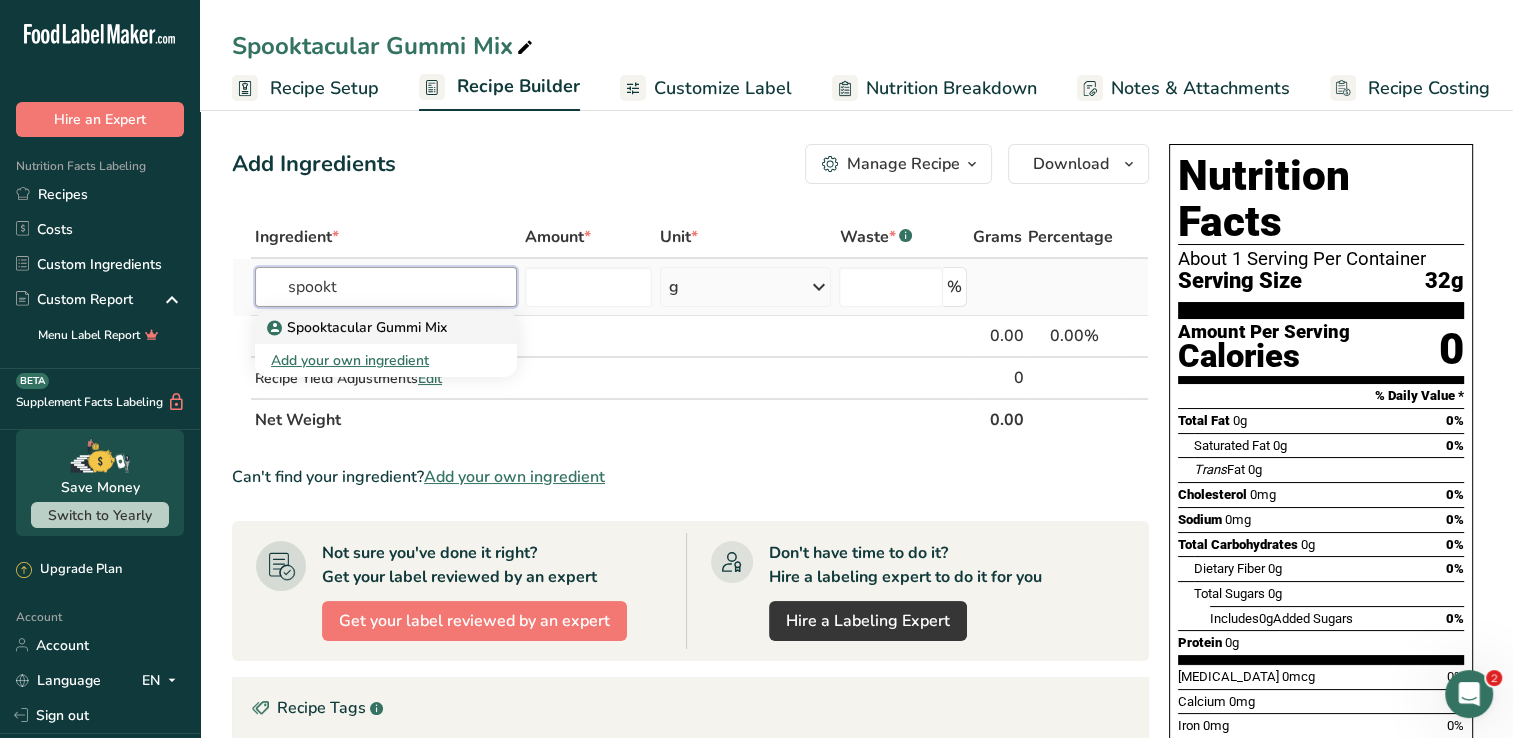 type on "spookt" 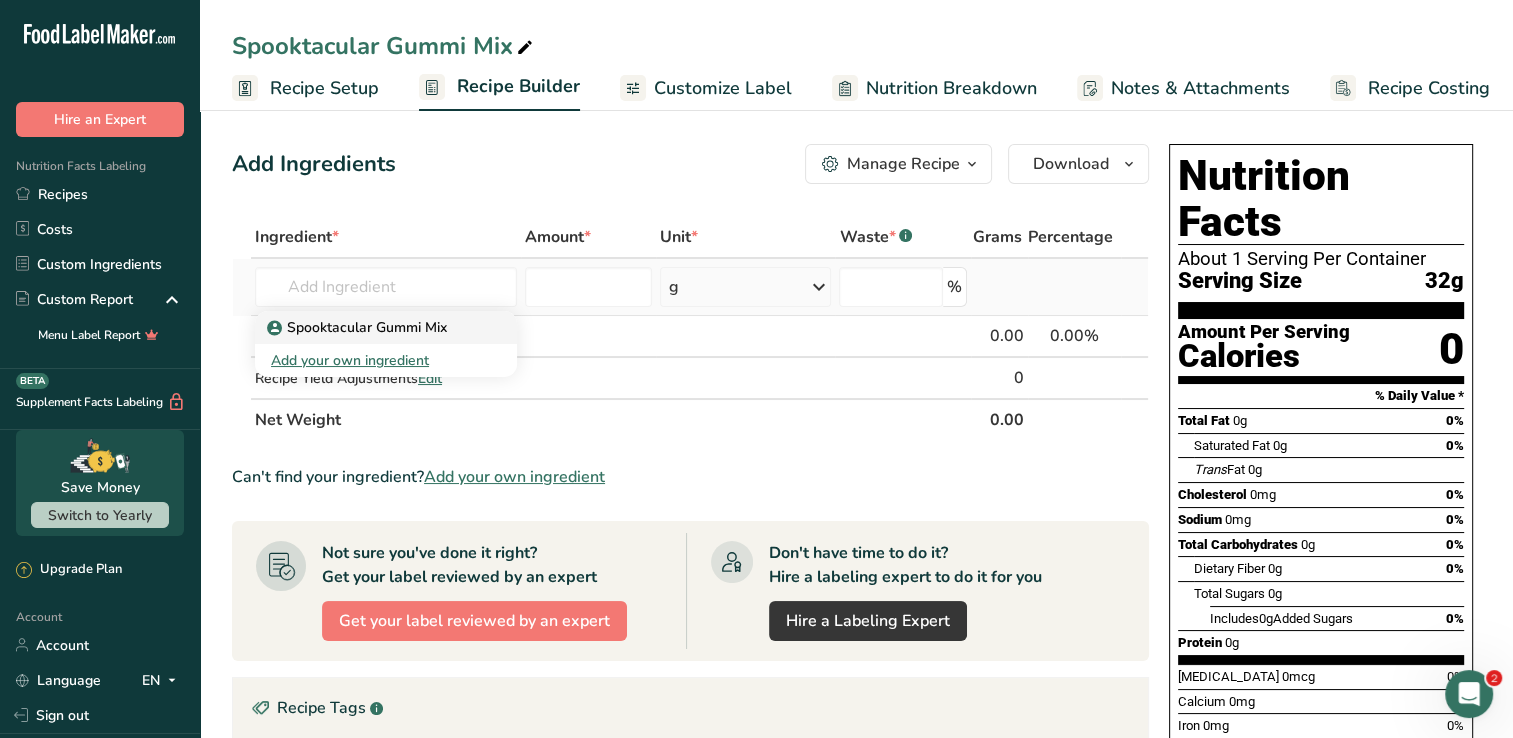 click on "Spooktacular Gummi Mix" at bounding box center (370, 327) 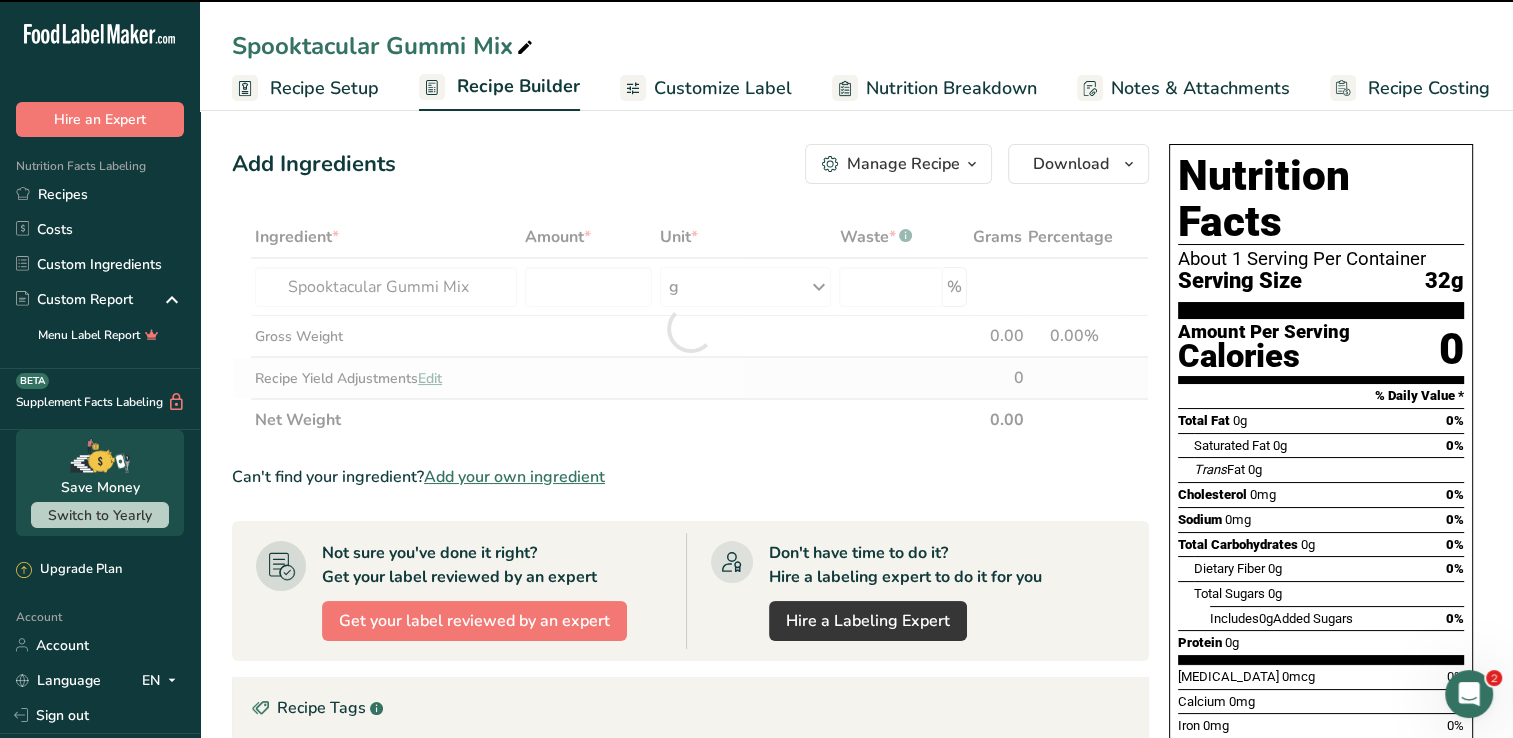 type on "0" 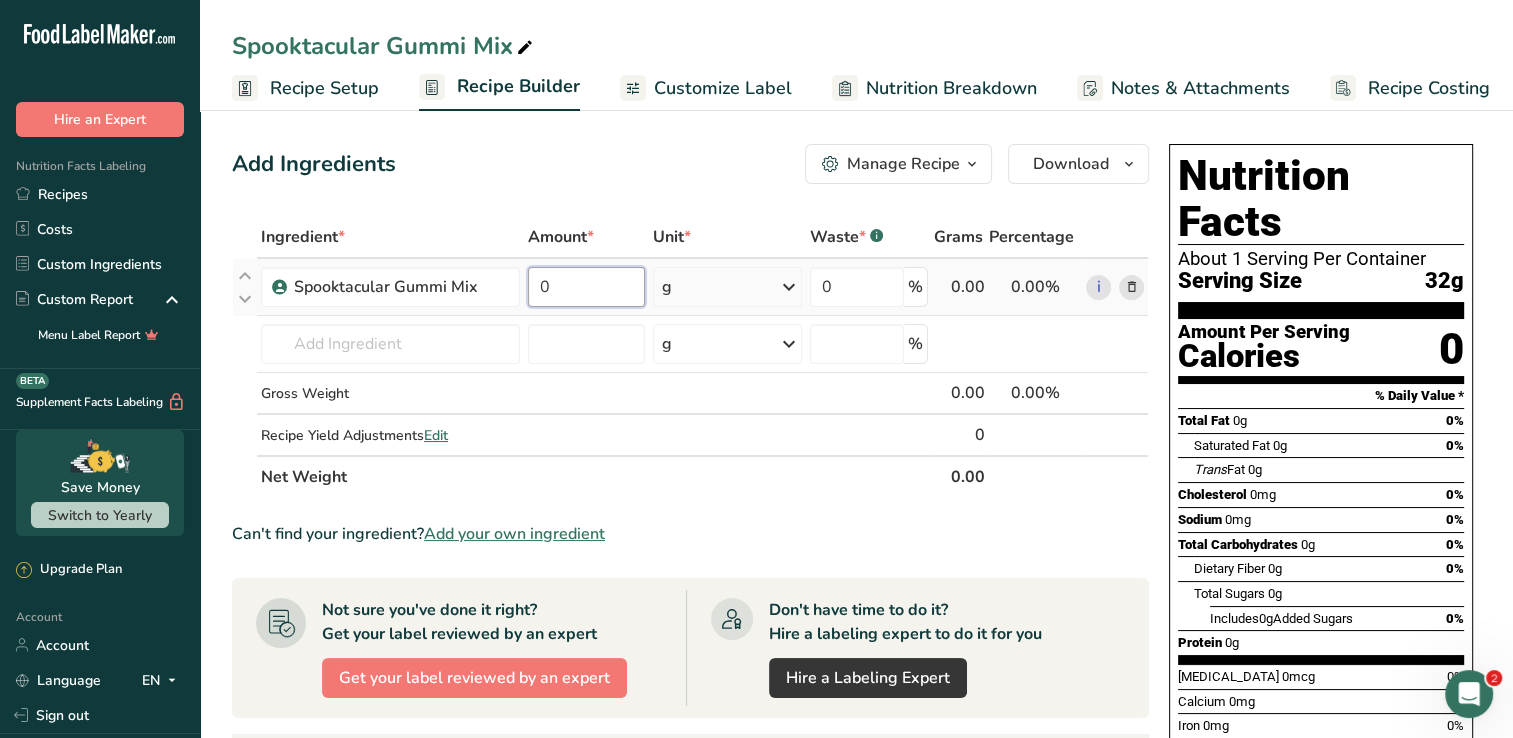 click on "0" at bounding box center (586, 287) 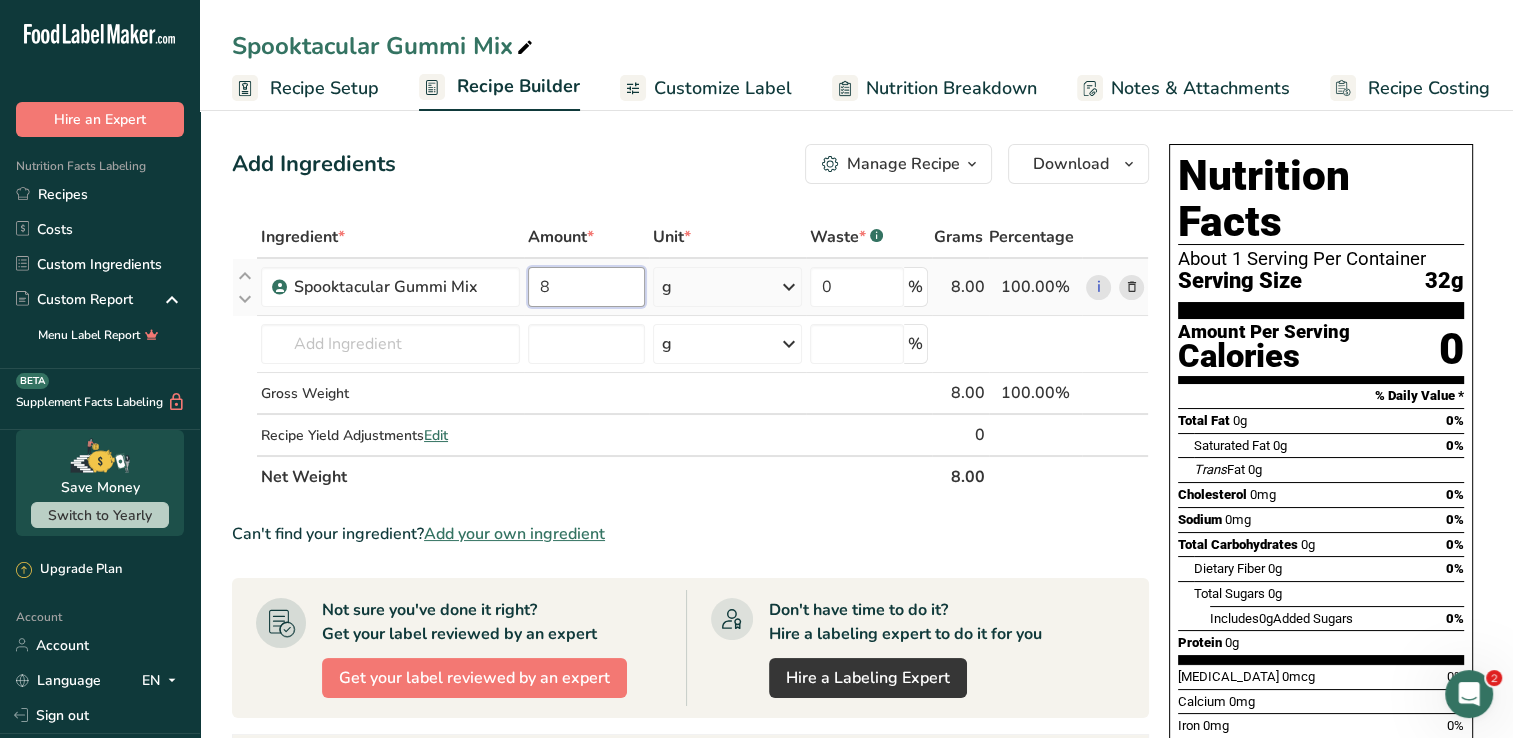 type on "8" 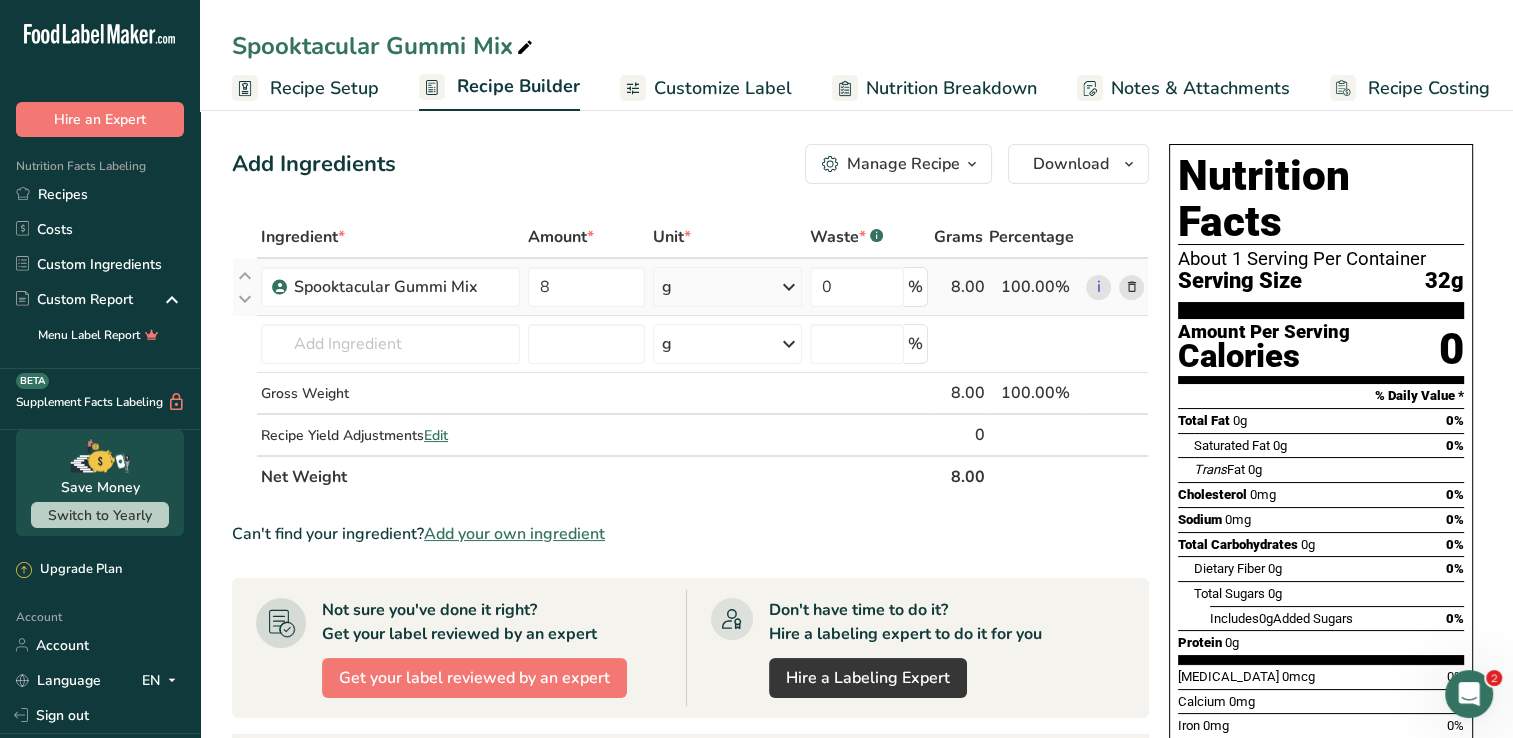 click on "Ingredient *
Amount *
Unit *
Waste *   .a-a{fill:#347362;}.b-a{fill:#fff;}          Grams
Percentage
Spooktacular Gummi Mix
8
g
Weight Units
g
kg
mg
See more
Volume Units
l
mL
fl oz
See more
0
%
8.00
100.00%
i
Spooktacular Gummi Mix
Add your own ingredient
g
Weight Units
g
kg
mg
See more
Volume Units
l
mL
fl oz
See more
%
Gross Weight" at bounding box center [690, 357] 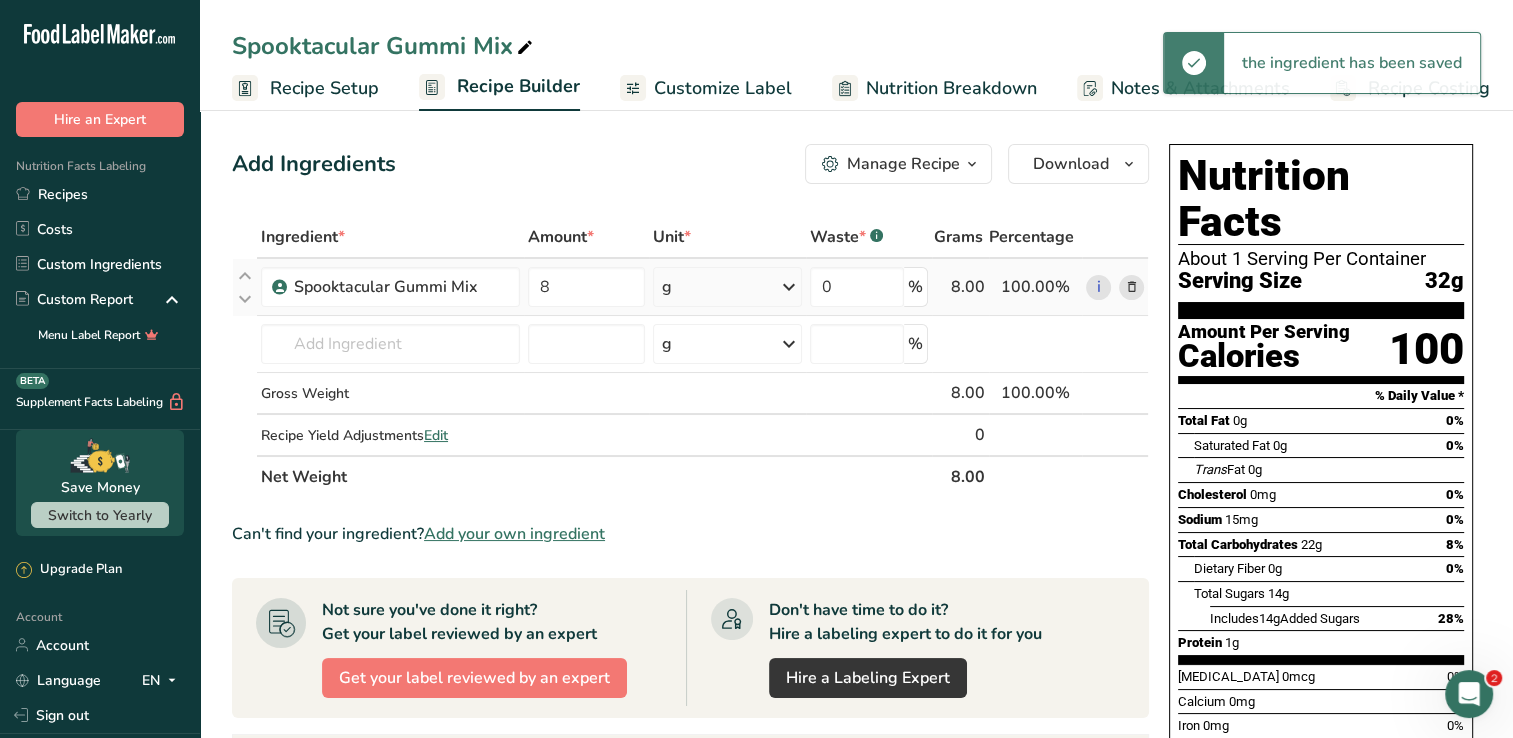 click on "g" at bounding box center (727, 287) 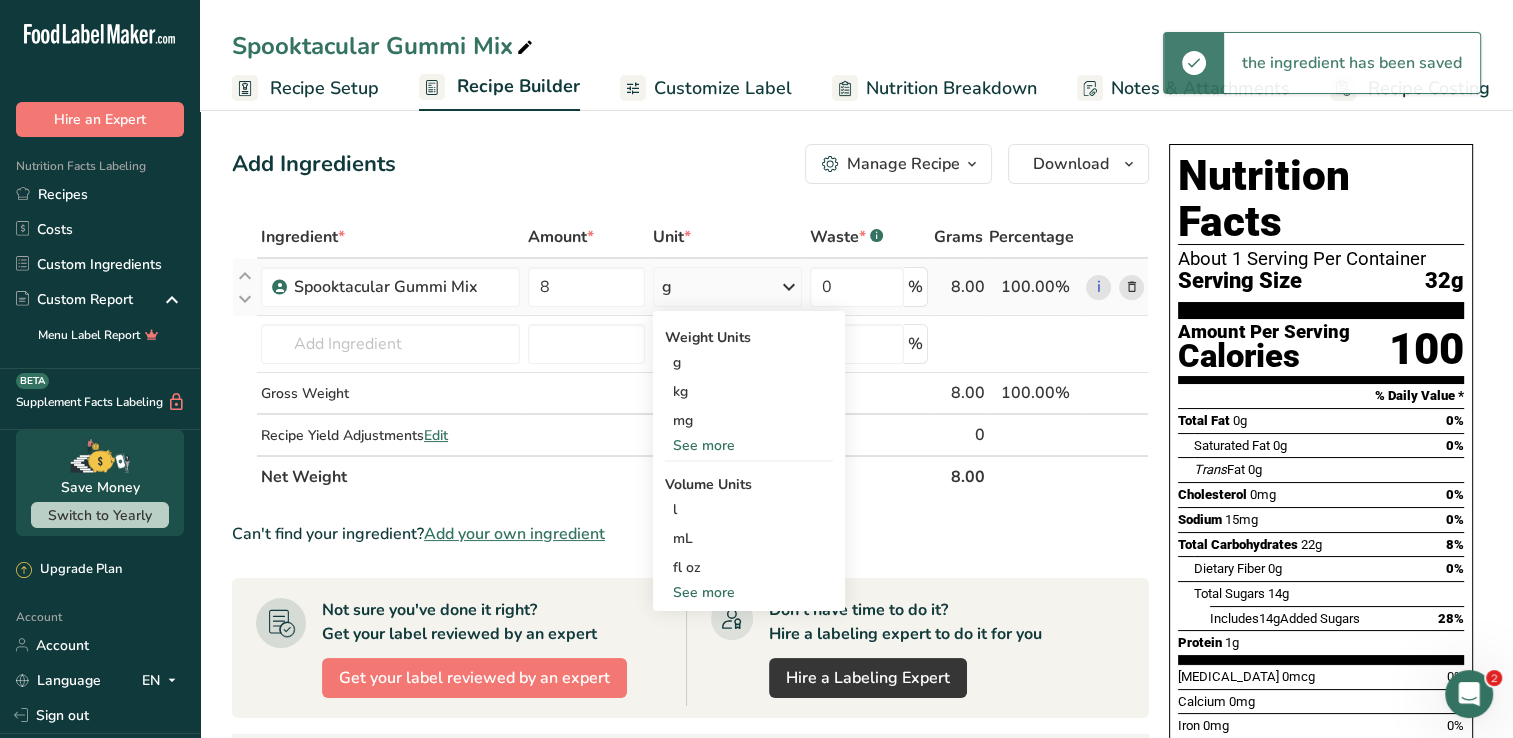 click on "See more" at bounding box center [749, 445] 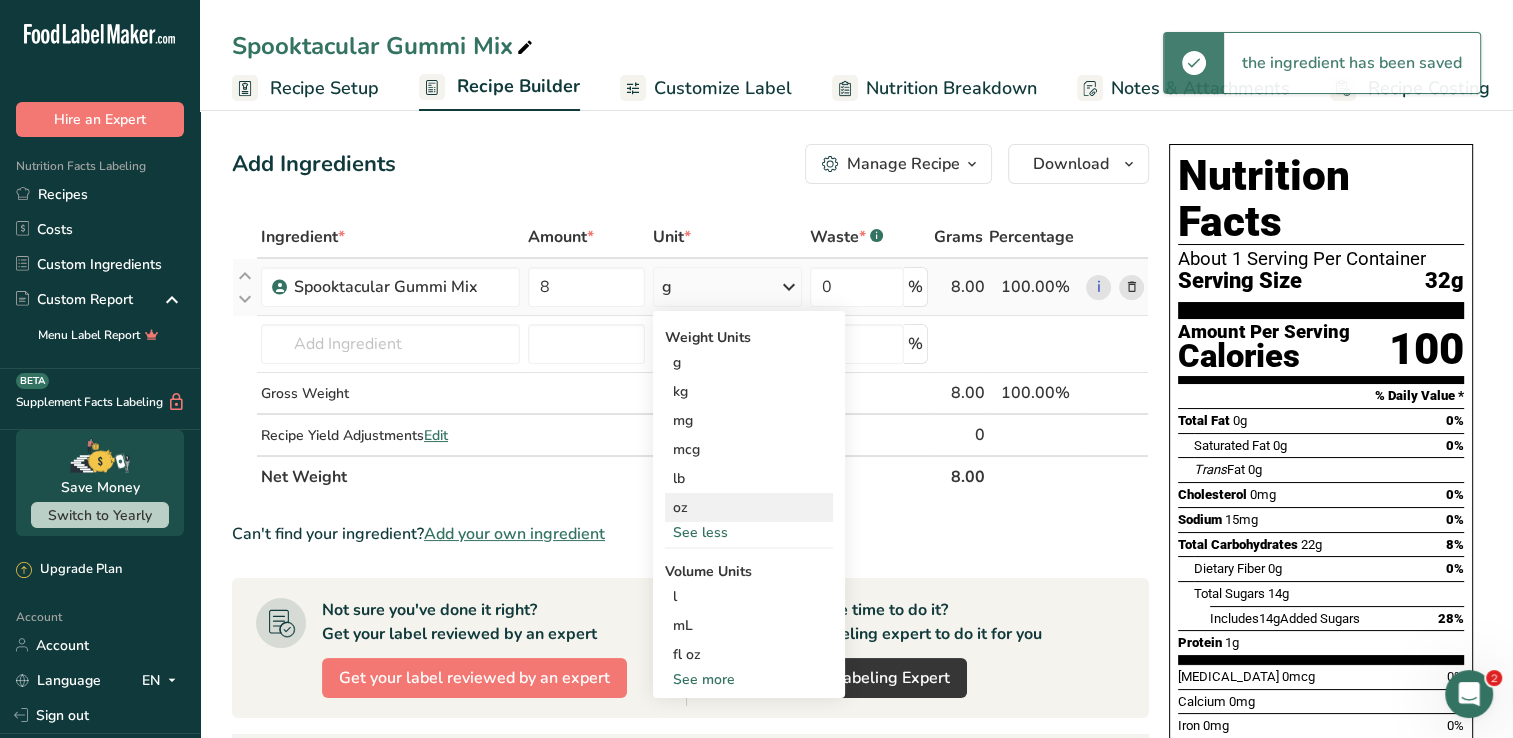 click on "oz" at bounding box center (749, 507) 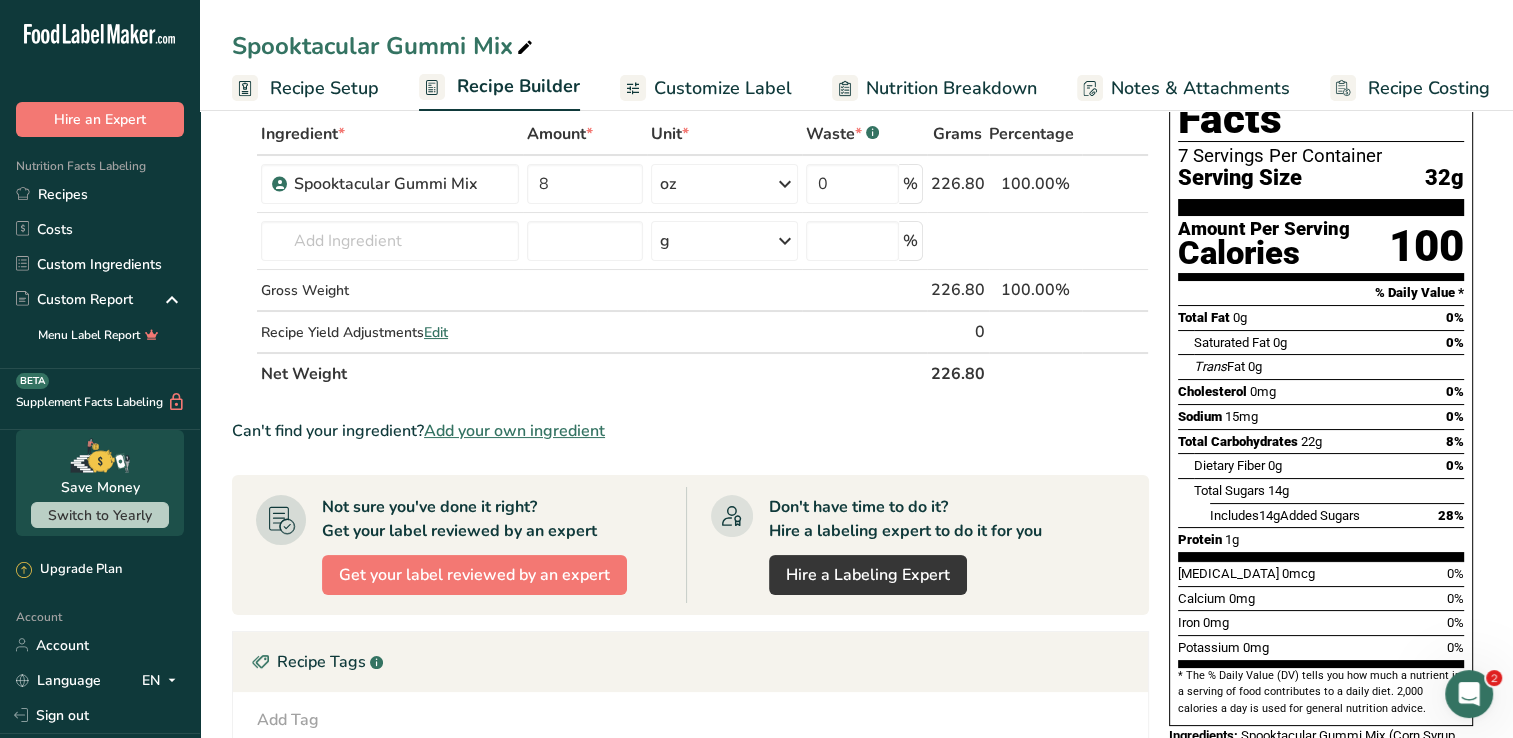 scroll, scrollTop: 100, scrollLeft: 0, axis: vertical 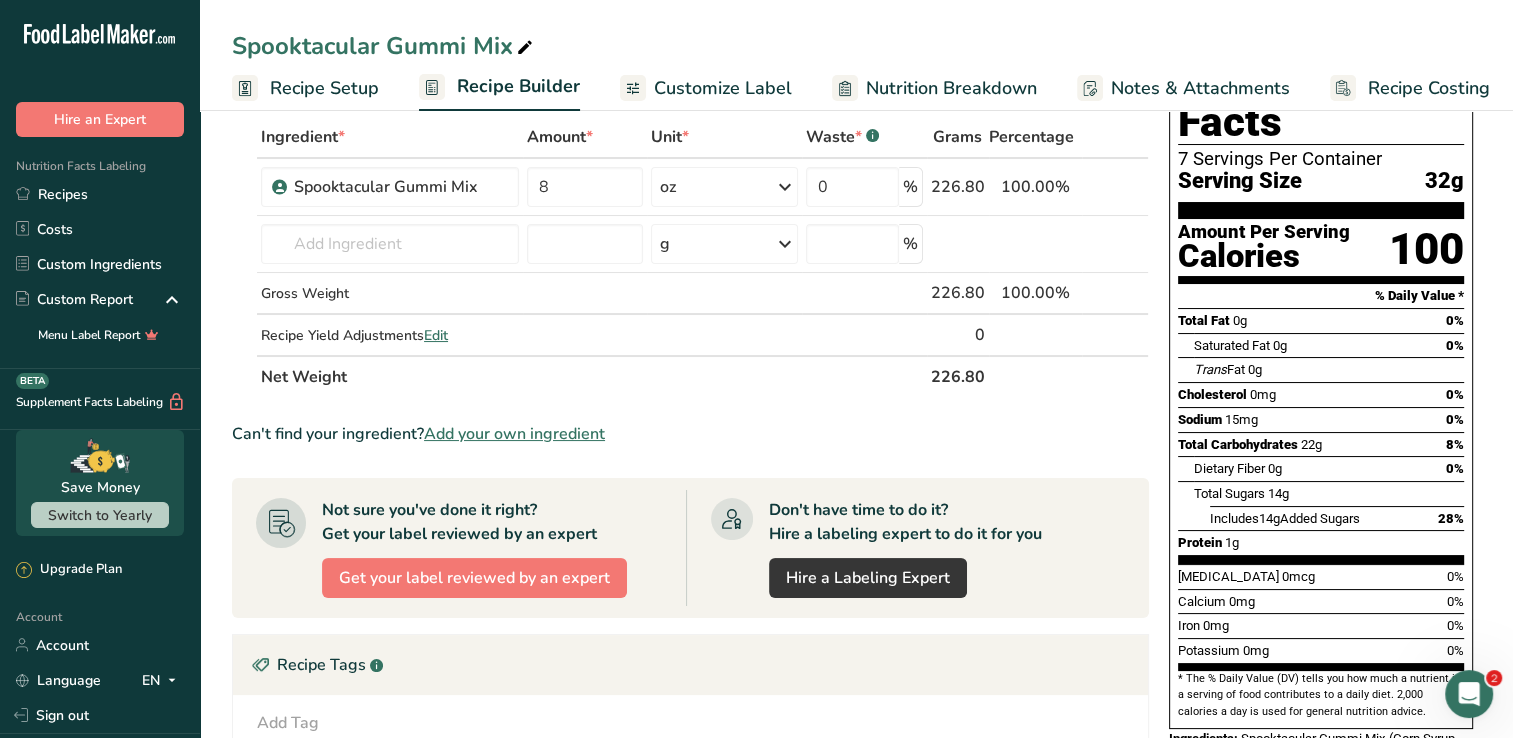 click on "Customize Label" at bounding box center [723, 88] 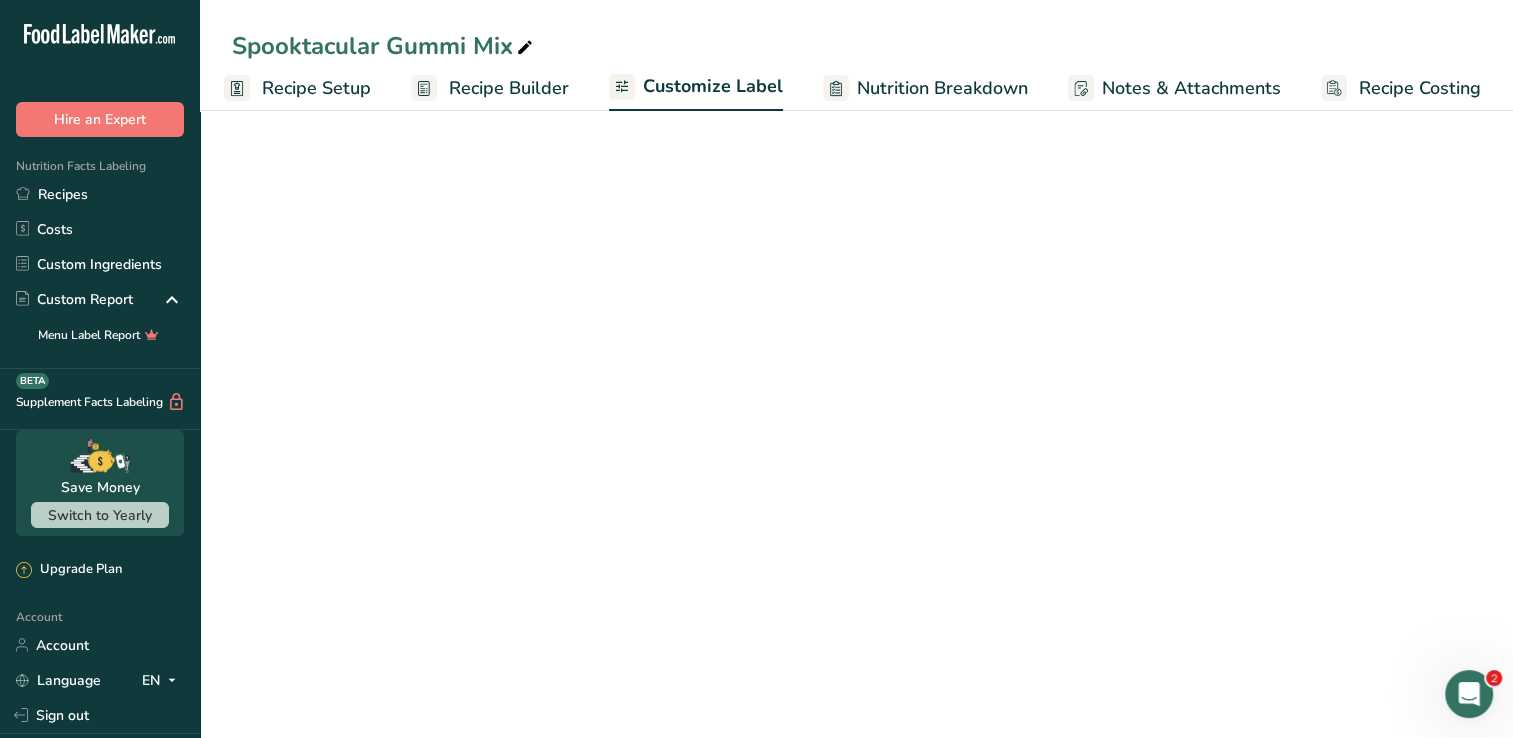 scroll, scrollTop: 0, scrollLeft: 0, axis: both 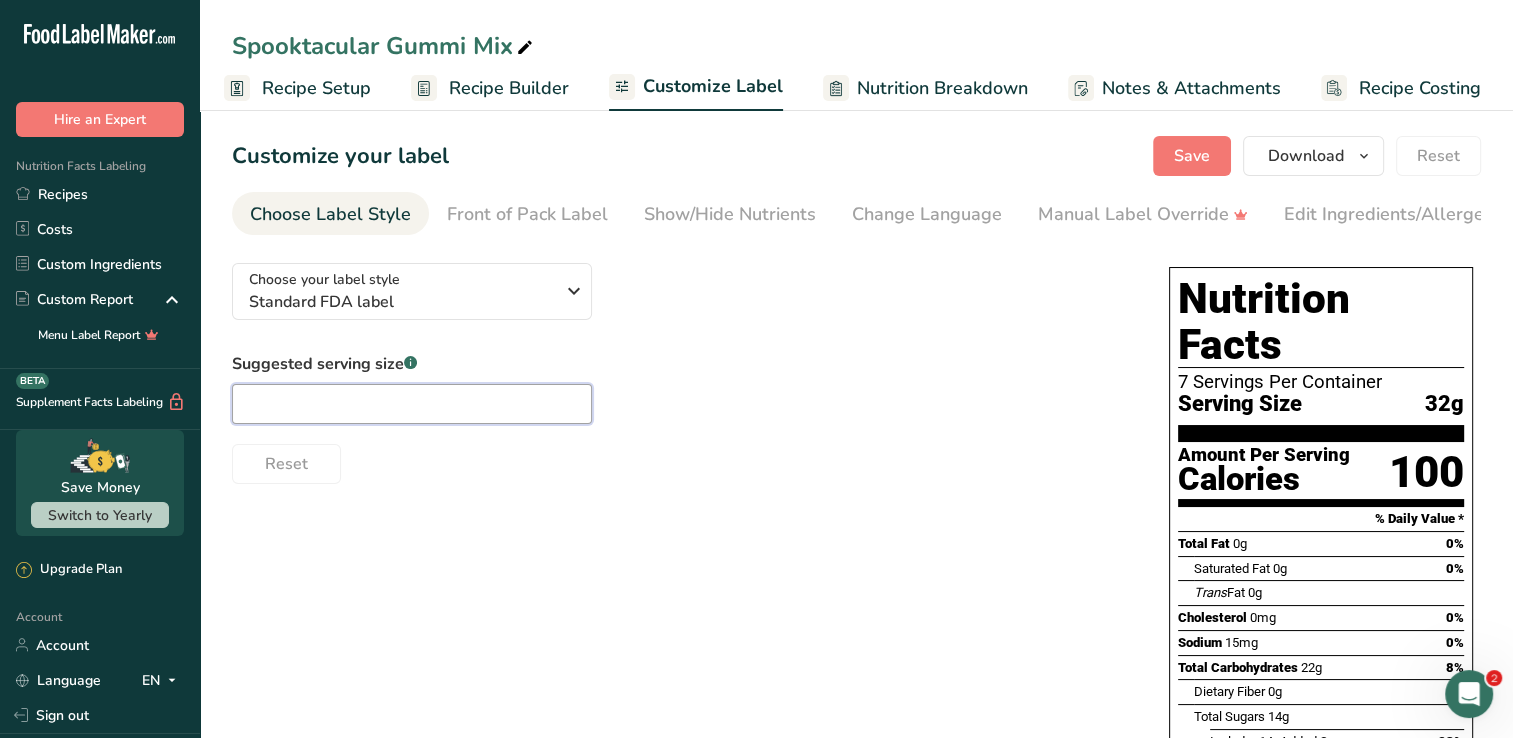click at bounding box center [412, 404] 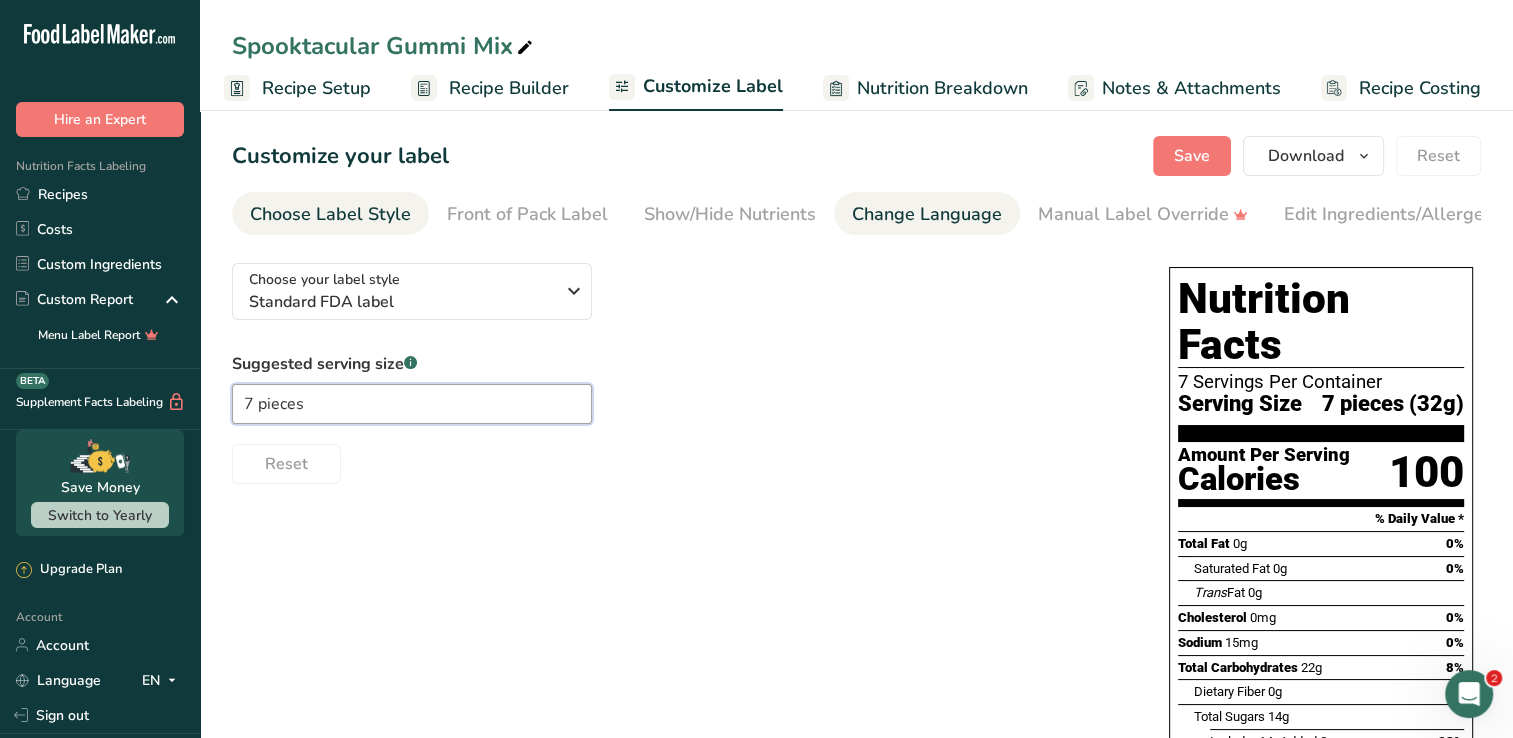 type on "7 pieces" 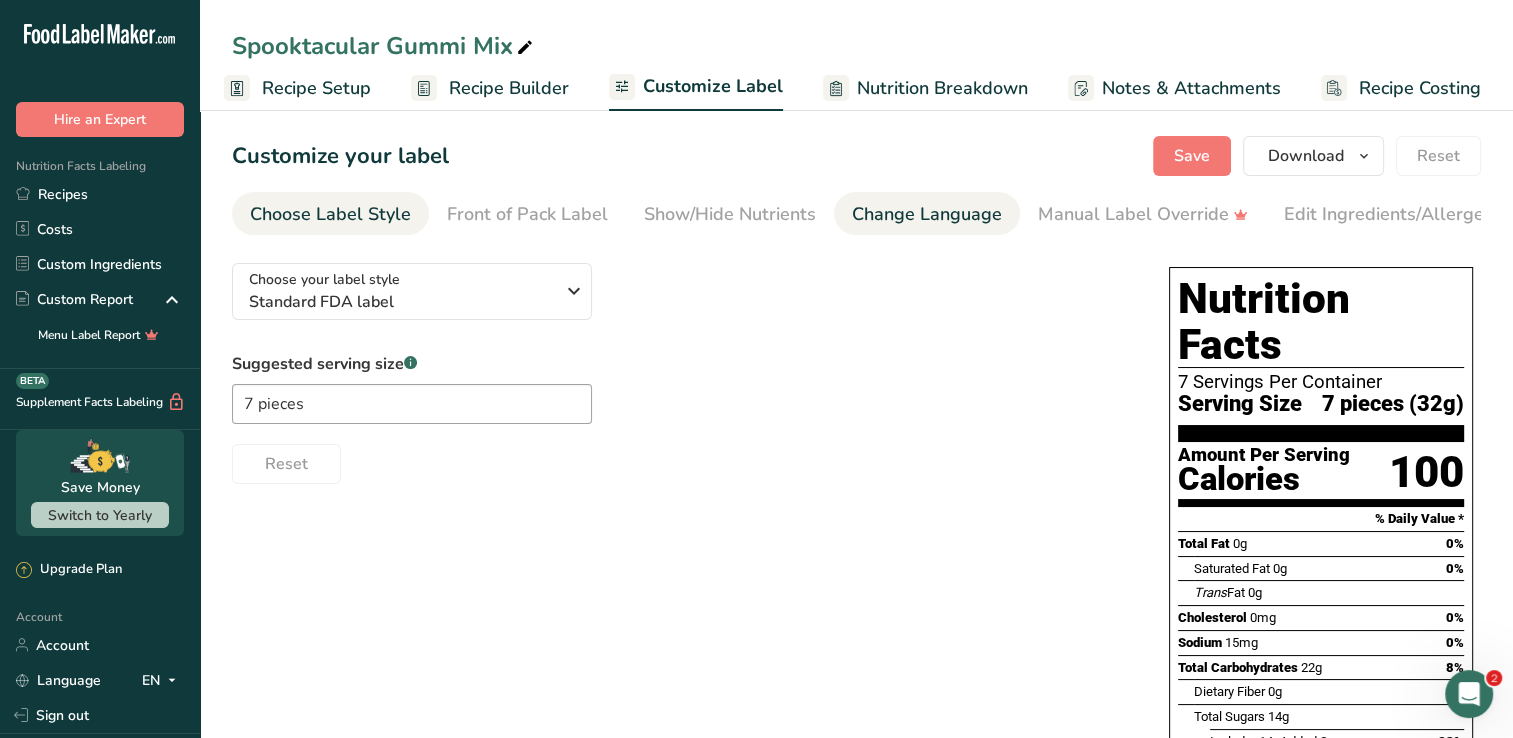 click on "Change Language" at bounding box center [927, 214] 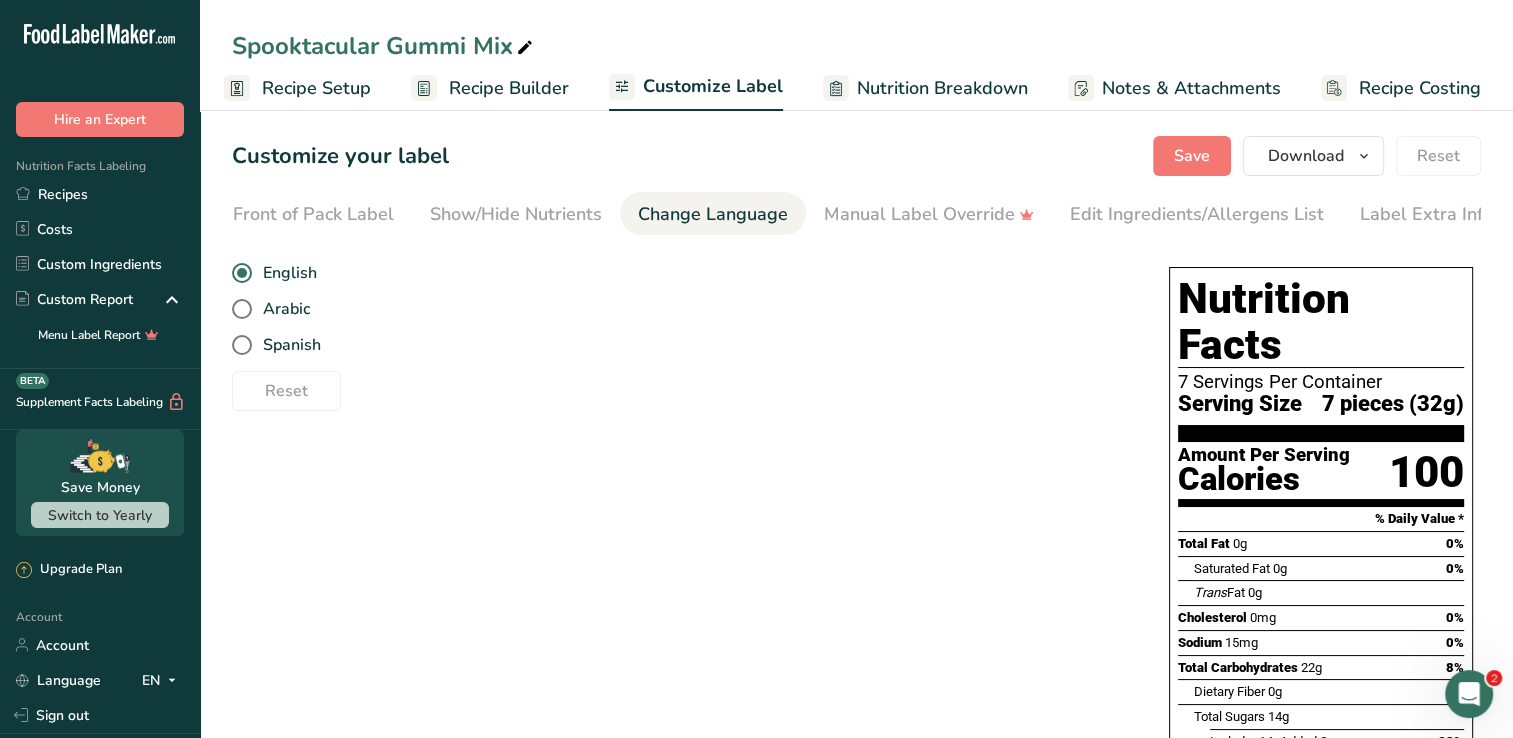 scroll, scrollTop: 0, scrollLeft: 228, axis: horizontal 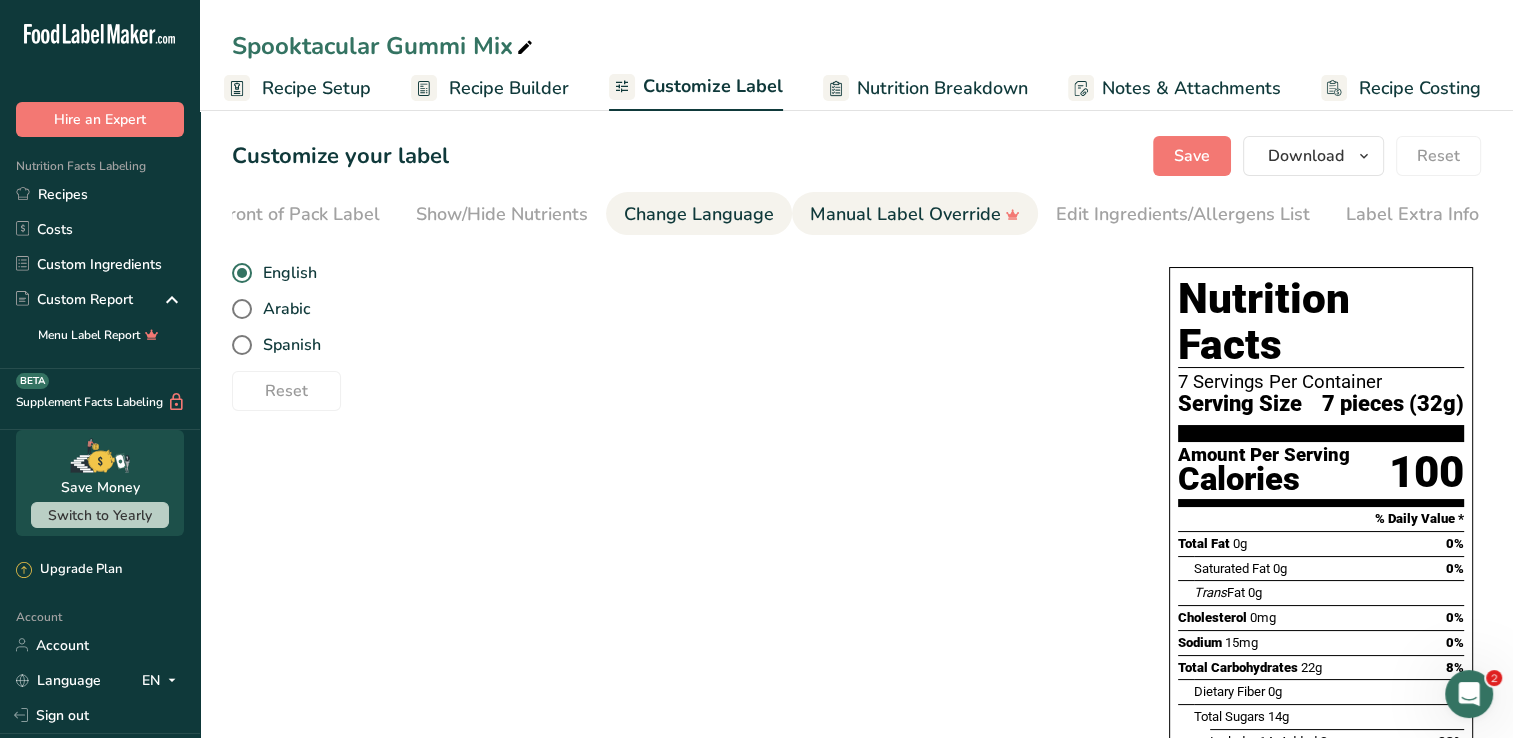 click on "Manual Label Override" at bounding box center [915, 214] 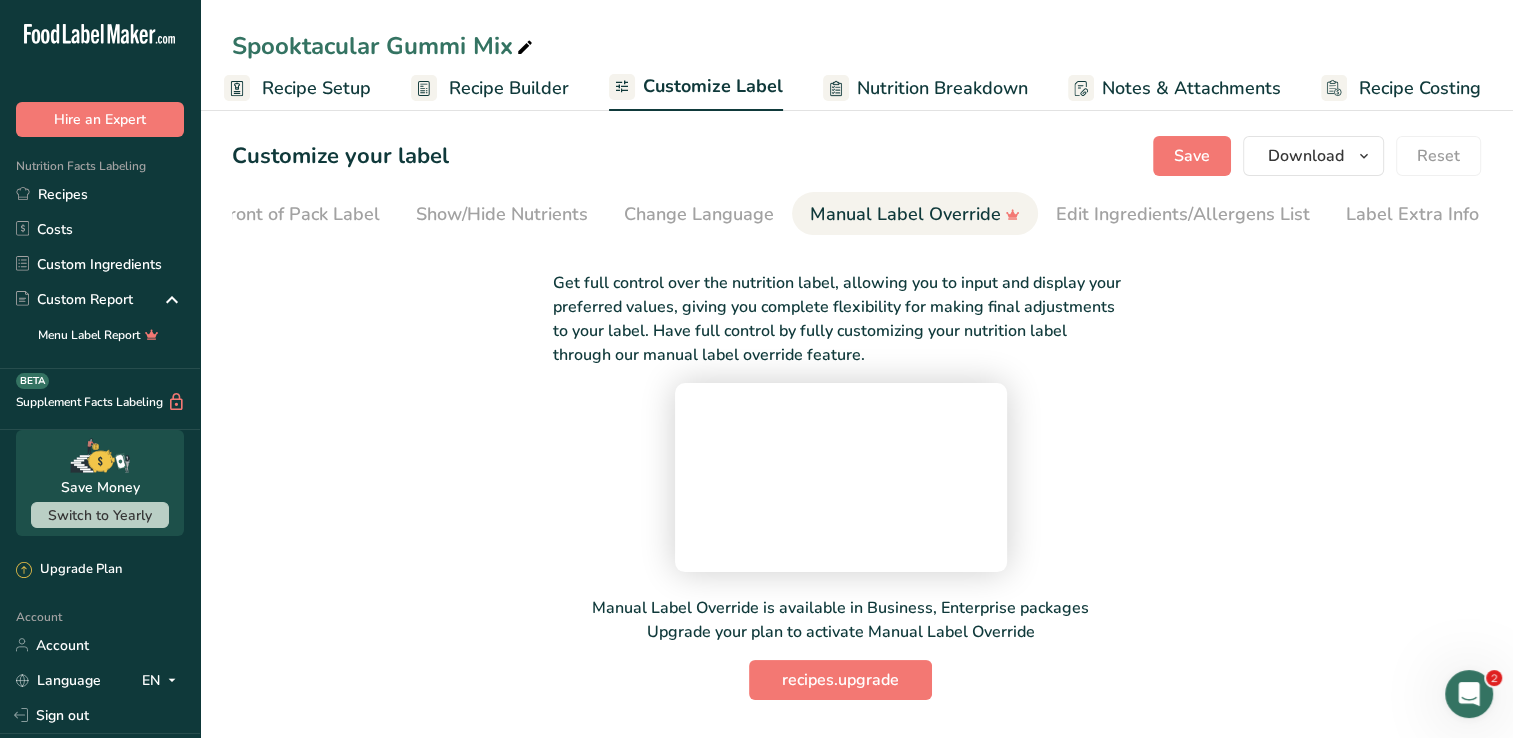 scroll, scrollTop: 0, scrollLeft: 0, axis: both 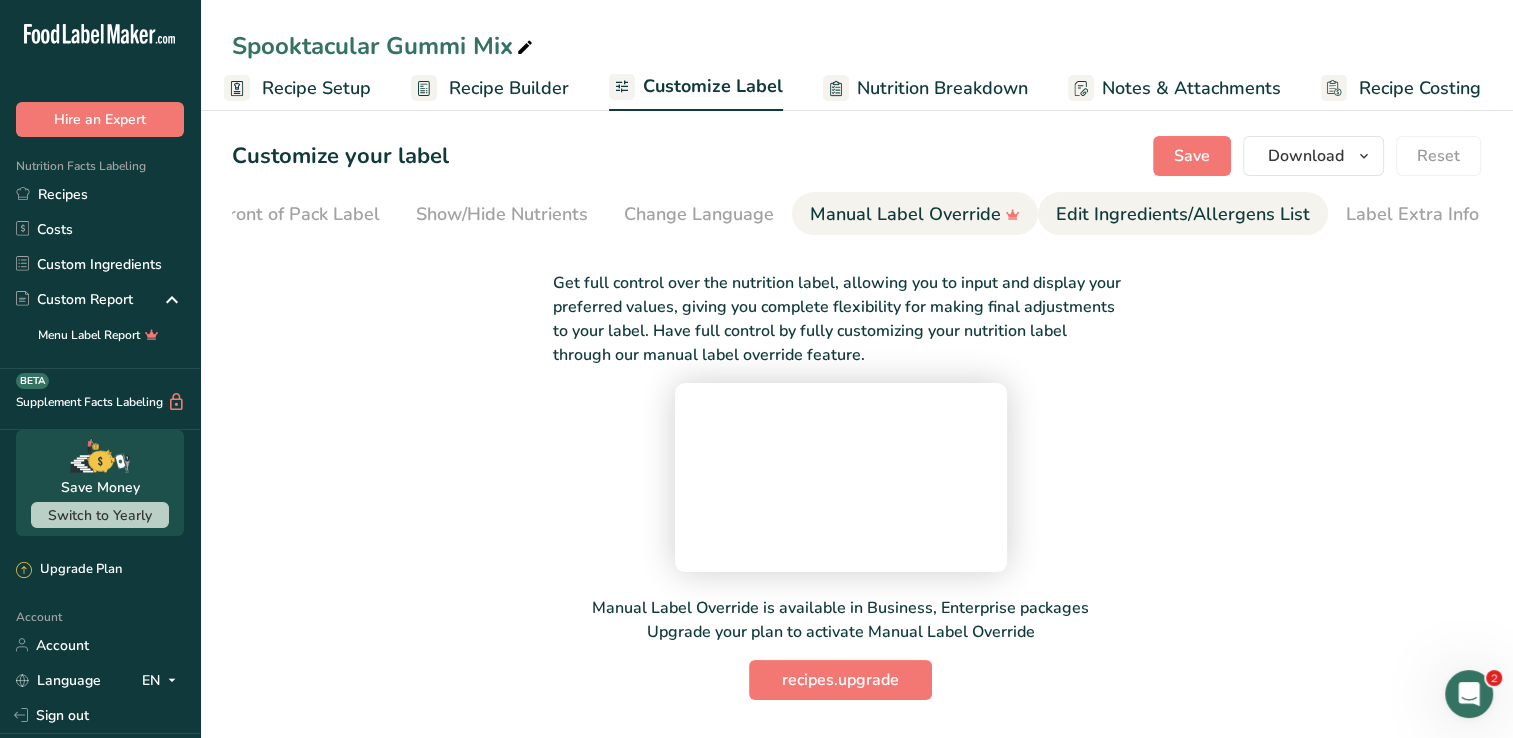 click on "Edit Ingredients/Allergens List" at bounding box center [1183, 214] 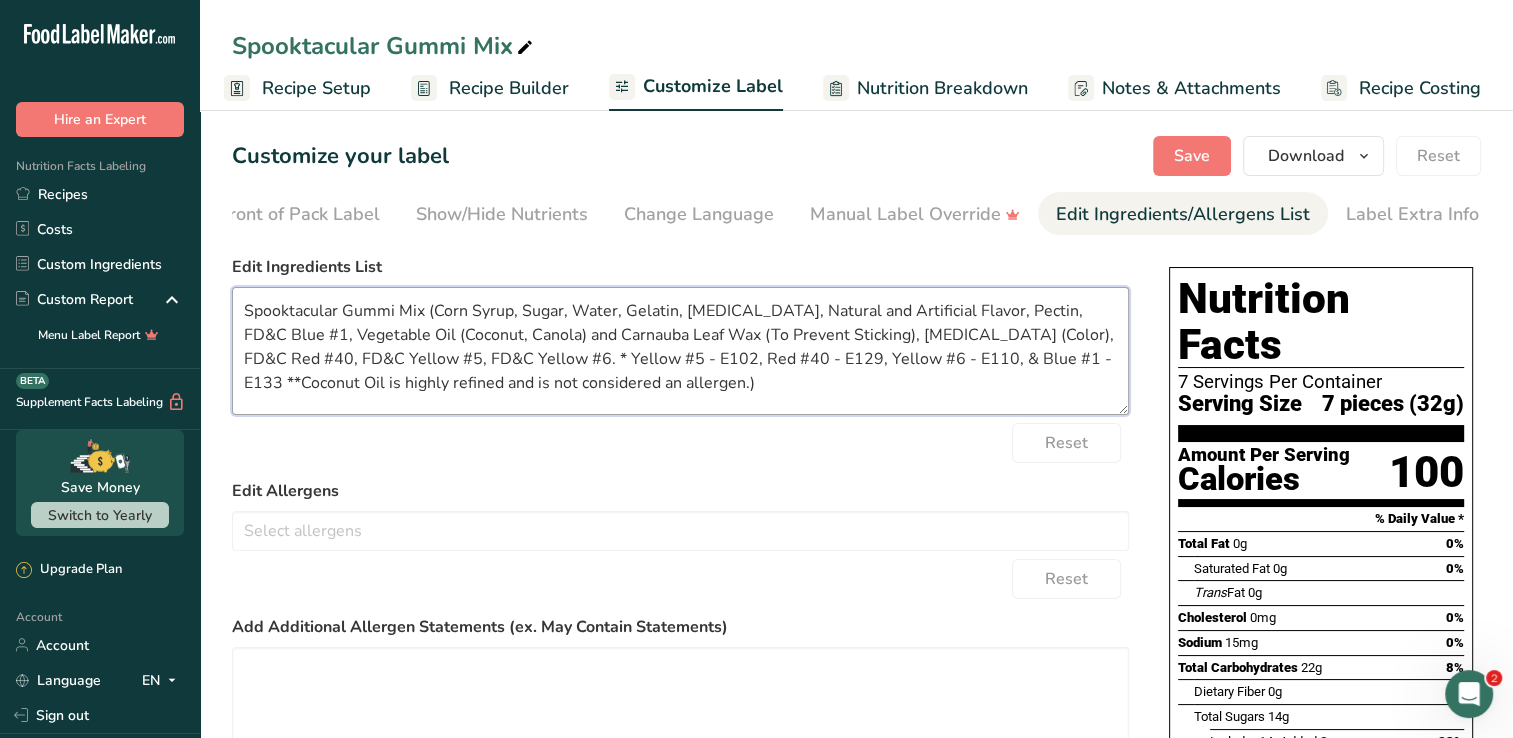 drag, startPoint x: 532, startPoint y: 360, endPoint x: 738, endPoint y: 394, distance: 208.78697 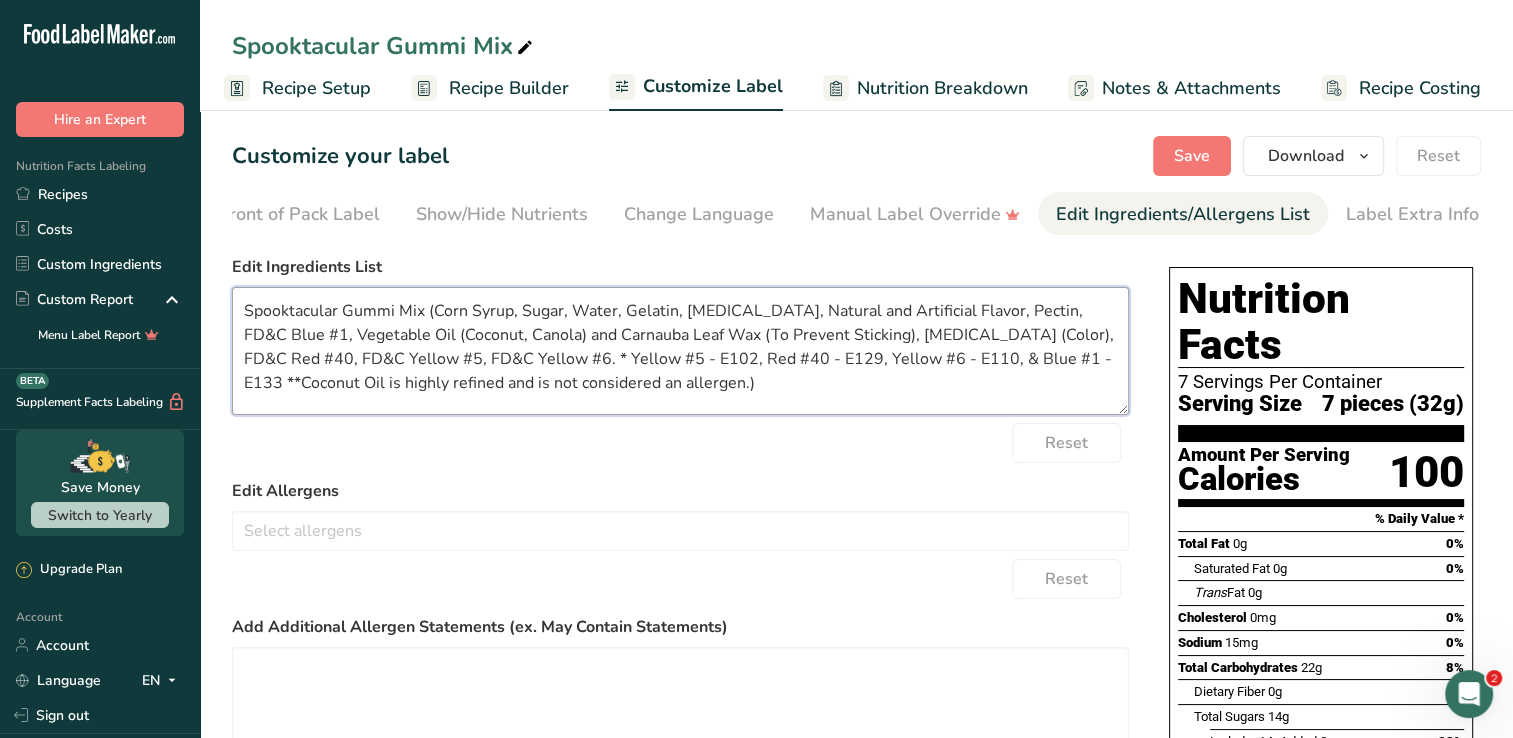 click on "Spooktacular Gummi Mix (Corn Syrup, Sugar, Water, Gelatin, [MEDICAL_DATA], Natural and Artificial Flavor, Pectin, FD&C Blue #1, Vegetable Oil (Coconut, Canola) and Carnauba Leaf Wax (To Prevent Sticking), [MEDICAL_DATA] (Color), FD&C Red #40, FD&C Yellow #5, FD&C Yellow #6. * Yellow #5 - E102, Red #40 - E129, Yellow #6 - E110, & Blue #1 - E133 **Coconut Oil is highly refined and is not considered an allergen.)" at bounding box center (680, 351) 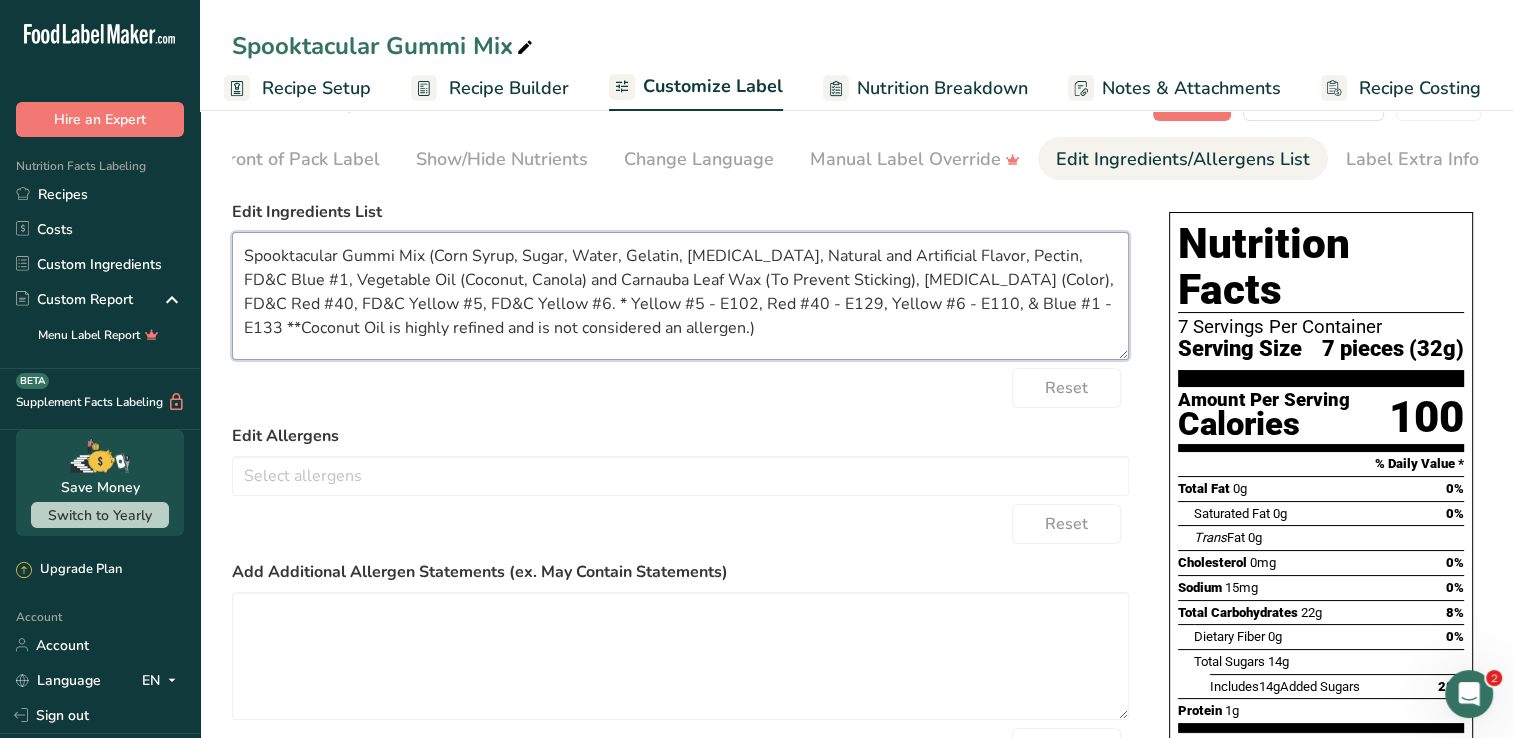 scroll, scrollTop: 100, scrollLeft: 0, axis: vertical 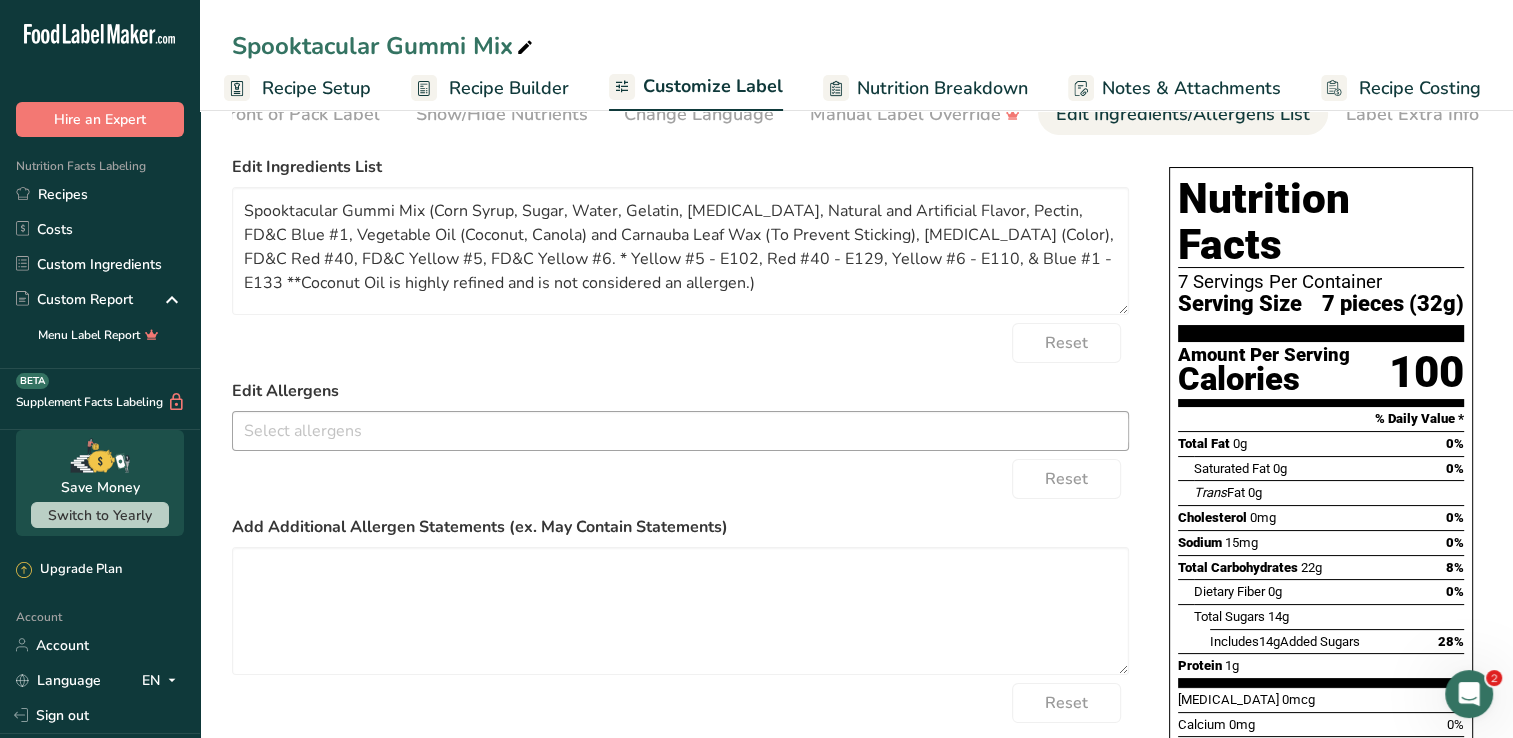 click at bounding box center [680, 430] 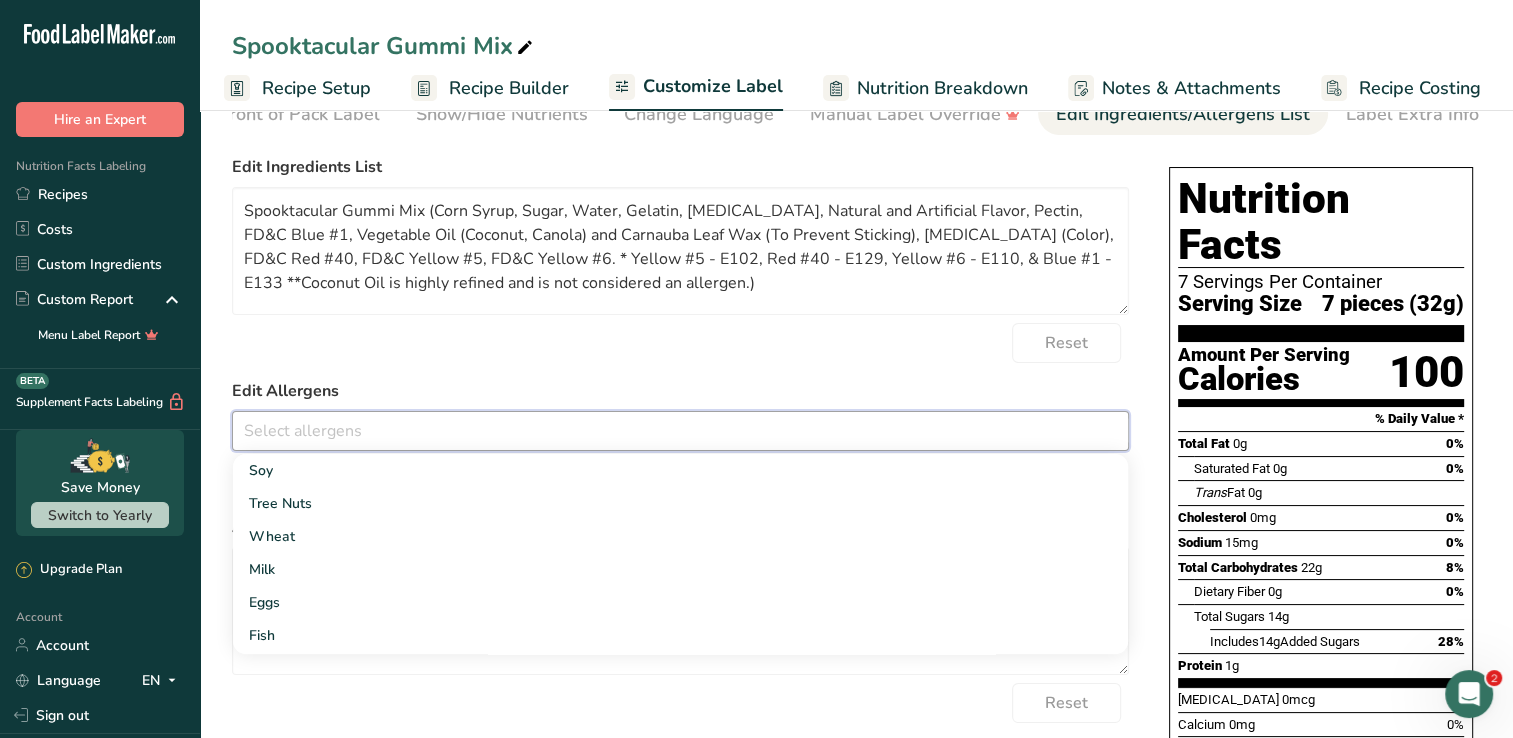 click on "Edit Ingredients List Spooktacular Gummi Mix (Corn Syrup, Sugar, Water, Gelatin, [MEDICAL_DATA], Natural and Artificial Flavor, Pectin, FD&C Blue #1, Vegetable Oil (Coconut, Canola) and Carnauba Leaf Wax (To Prevent Sticking), [MEDICAL_DATA] (Color), FD&C Red #40, FD&C Yellow #5, FD&C Yellow #6. * Yellow #5 - E102, Red #40 - E129, Yellow #6 - E110, & Blue #1 - E133 **Coconut Oil is highly refined and is not considered an allergen.)
Reset
Edit Allergens
Soy
Tree Nuts
Wheat
Milk
Eggs
Fish
Peanuts
Sesame
Crustaceans
Sulphites
Celery
Mustard
Lupins
[GEOGRAPHIC_DATA]
[GEOGRAPHIC_DATA]
[GEOGRAPHIC_DATA]
Beech nut
Brazil nut
Butternut" at bounding box center [680, 474] 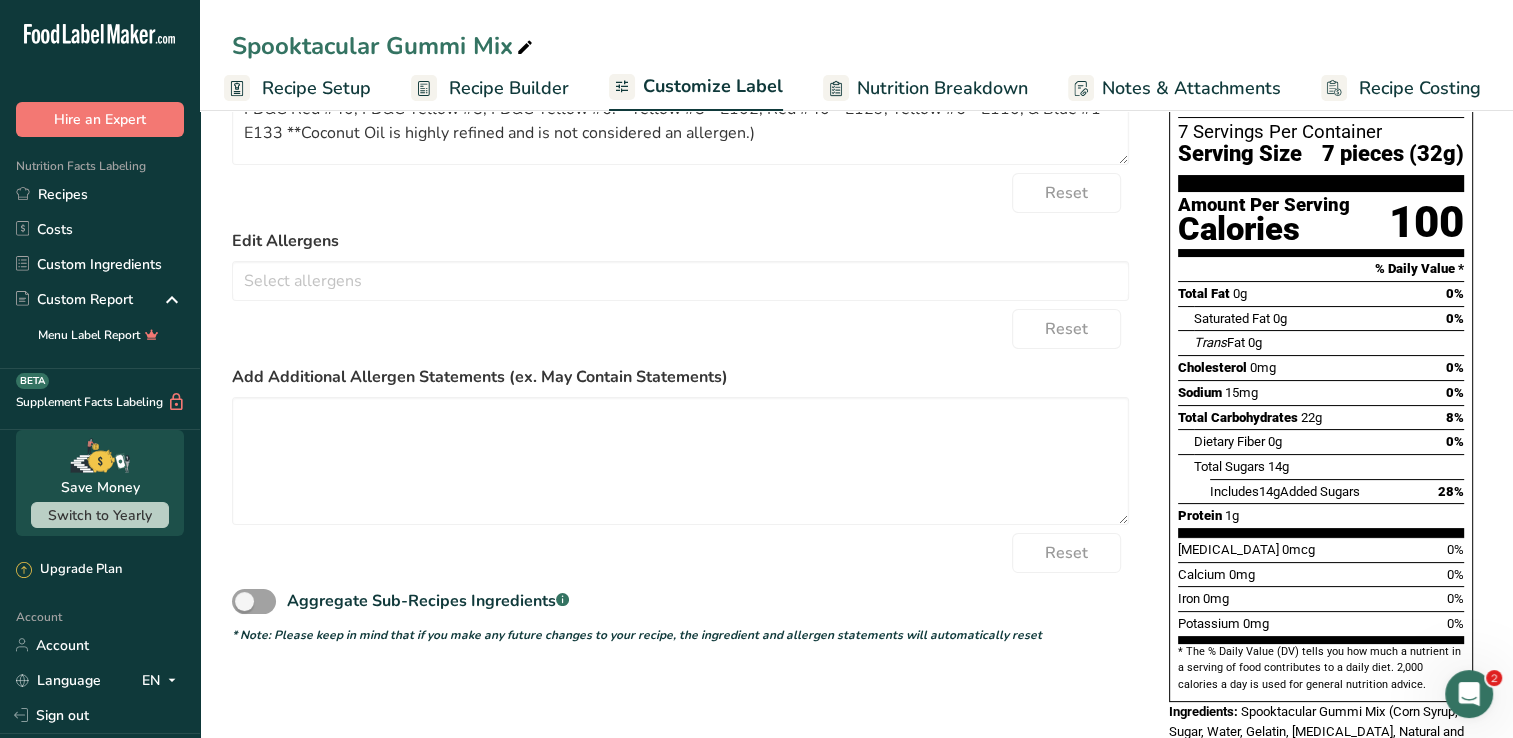 scroll, scrollTop: 300, scrollLeft: 0, axis: vertical 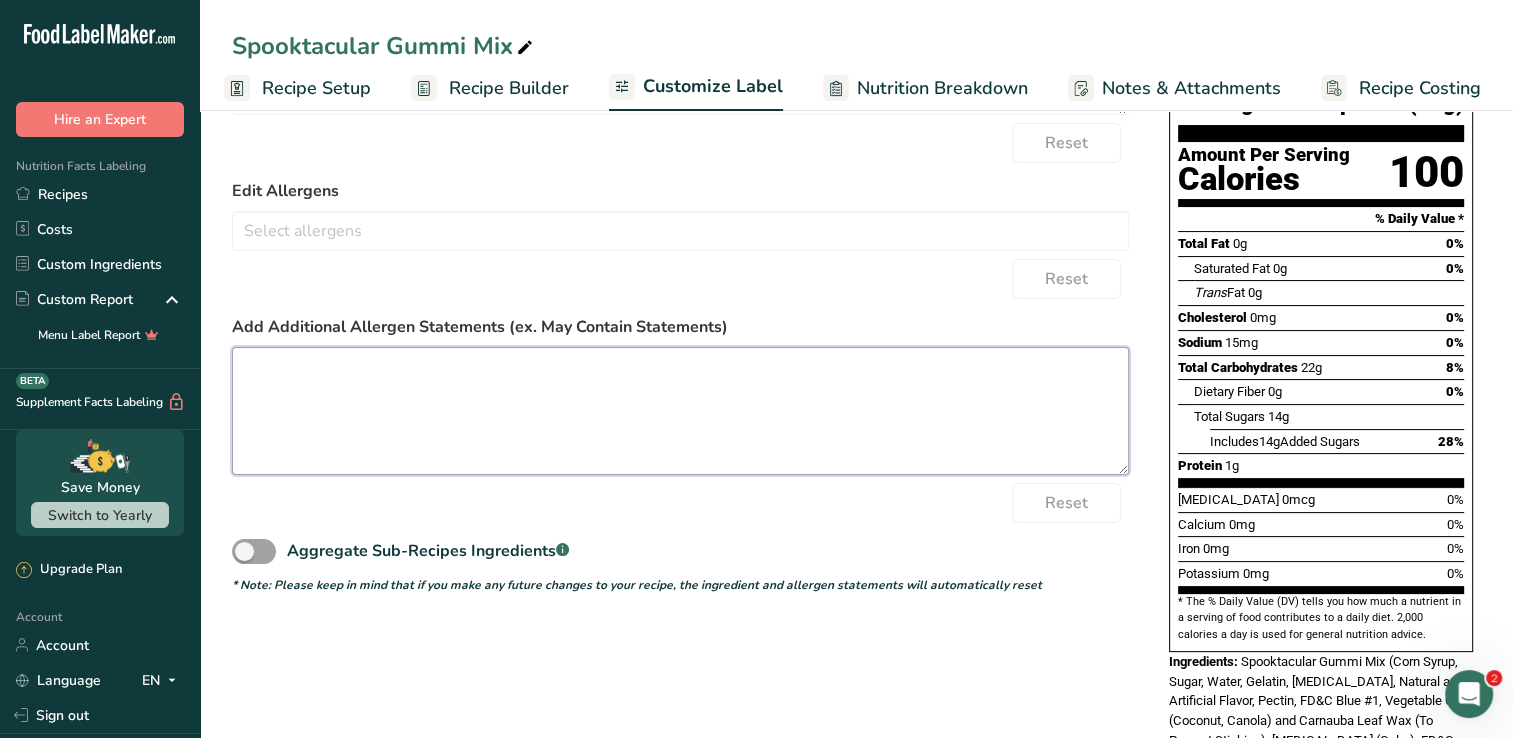 click at bounding box center (680, 411) 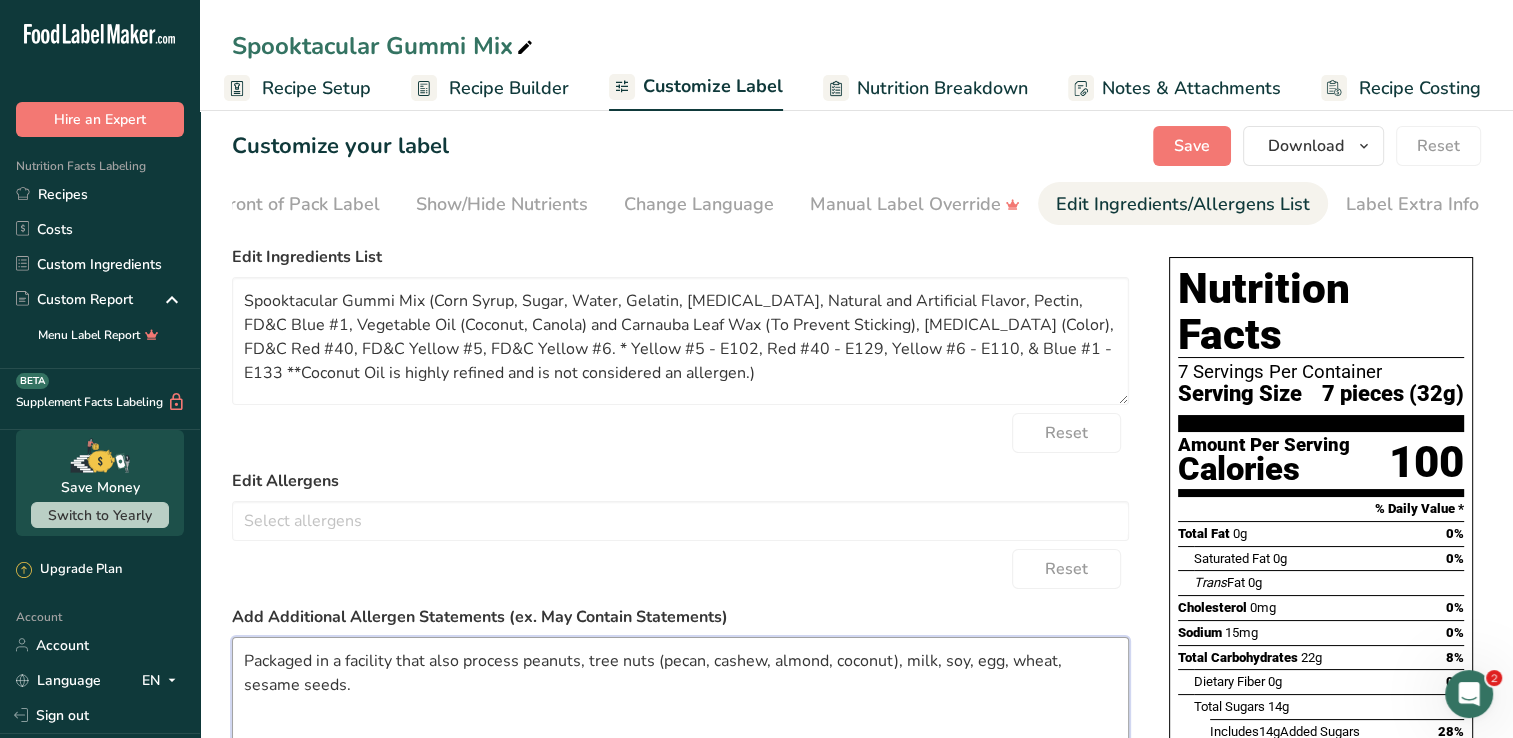 scroll, scrollTop: 0, scrollLeft: 0, axis: both 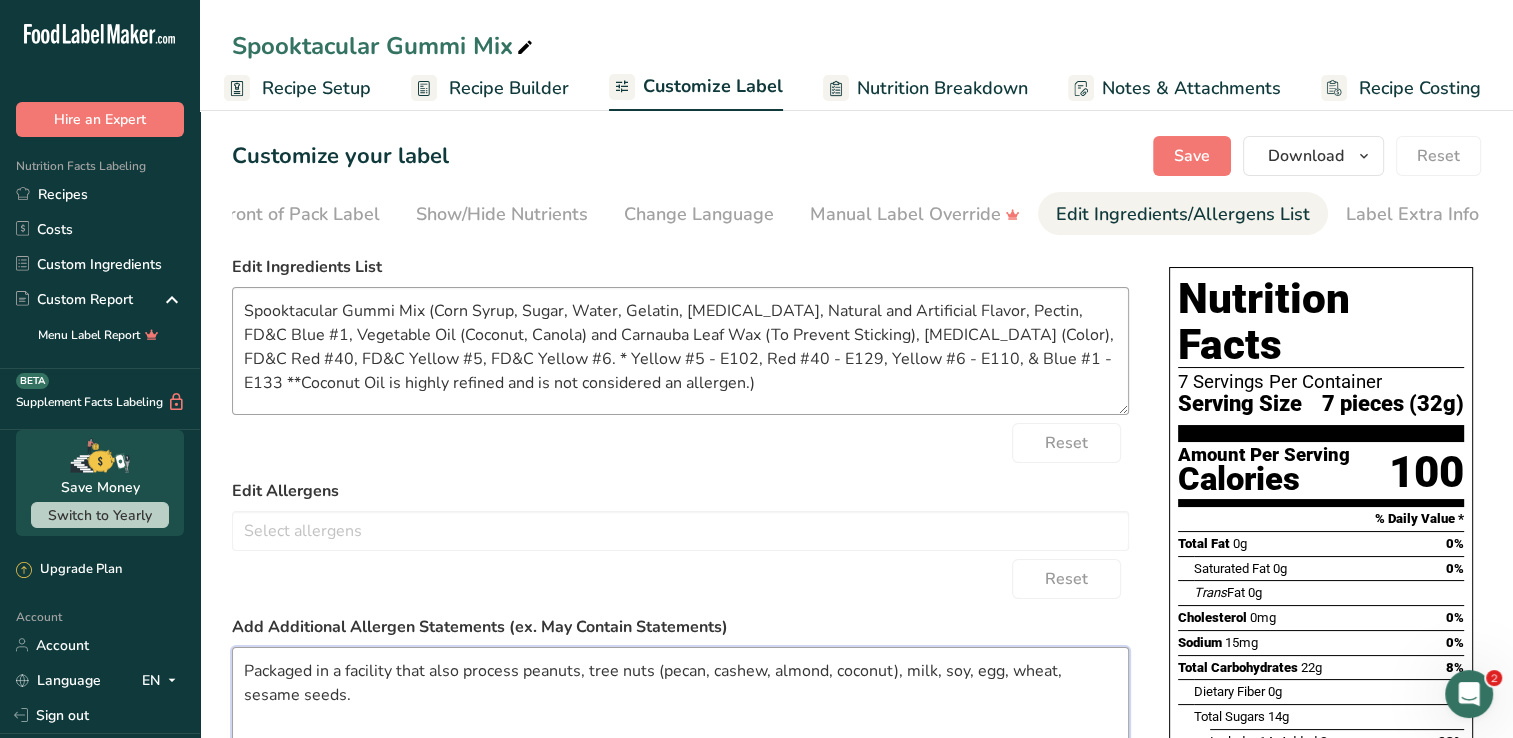 type on "Packaged in a facility that also process peanuts, tree nuts (pecan, cashew, almond, coconut), milk, soy, egg, wheat, sesame seeds." 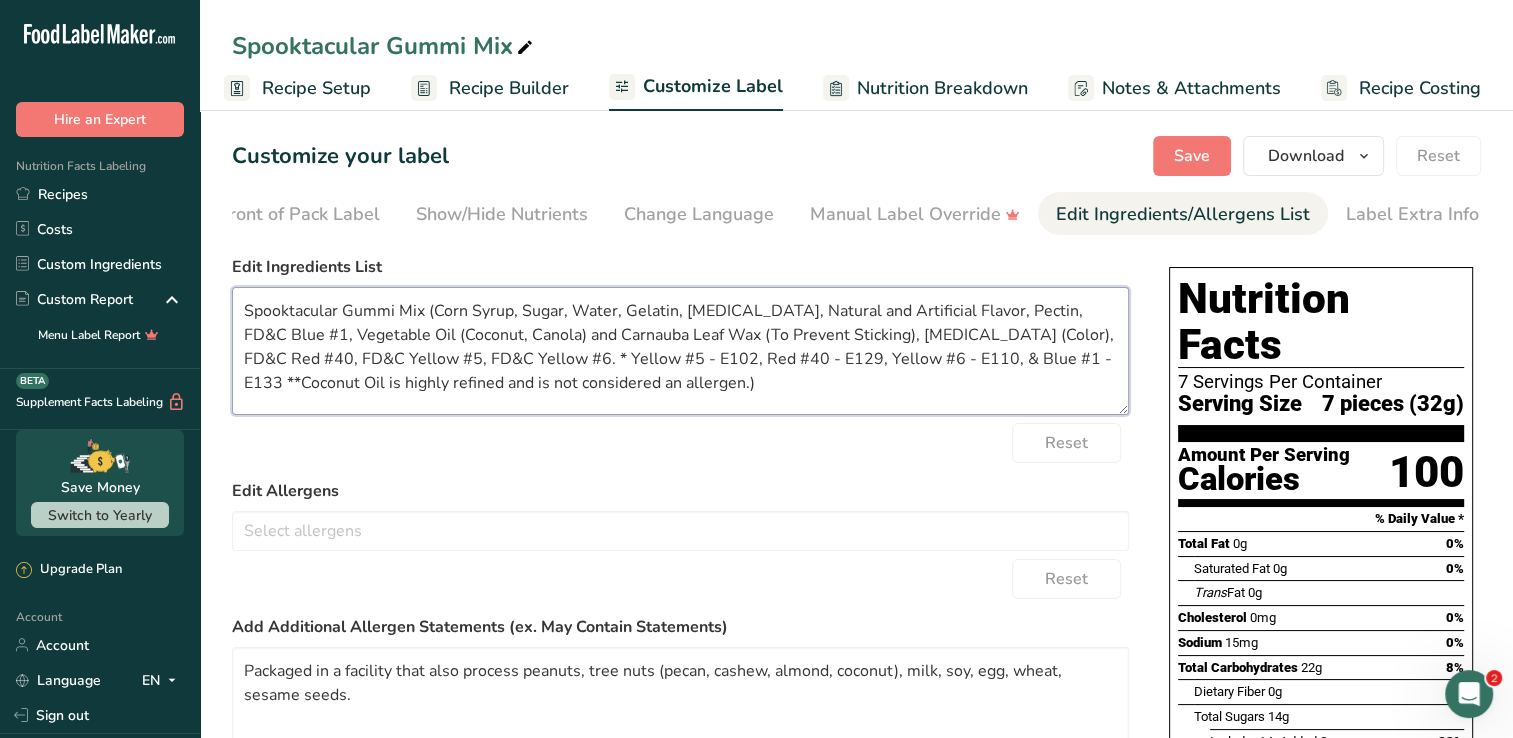 drag, startPoint x: 533, startPoint y: 361, endPoint x: 736, endPoint y: 396, distance: 205.99515 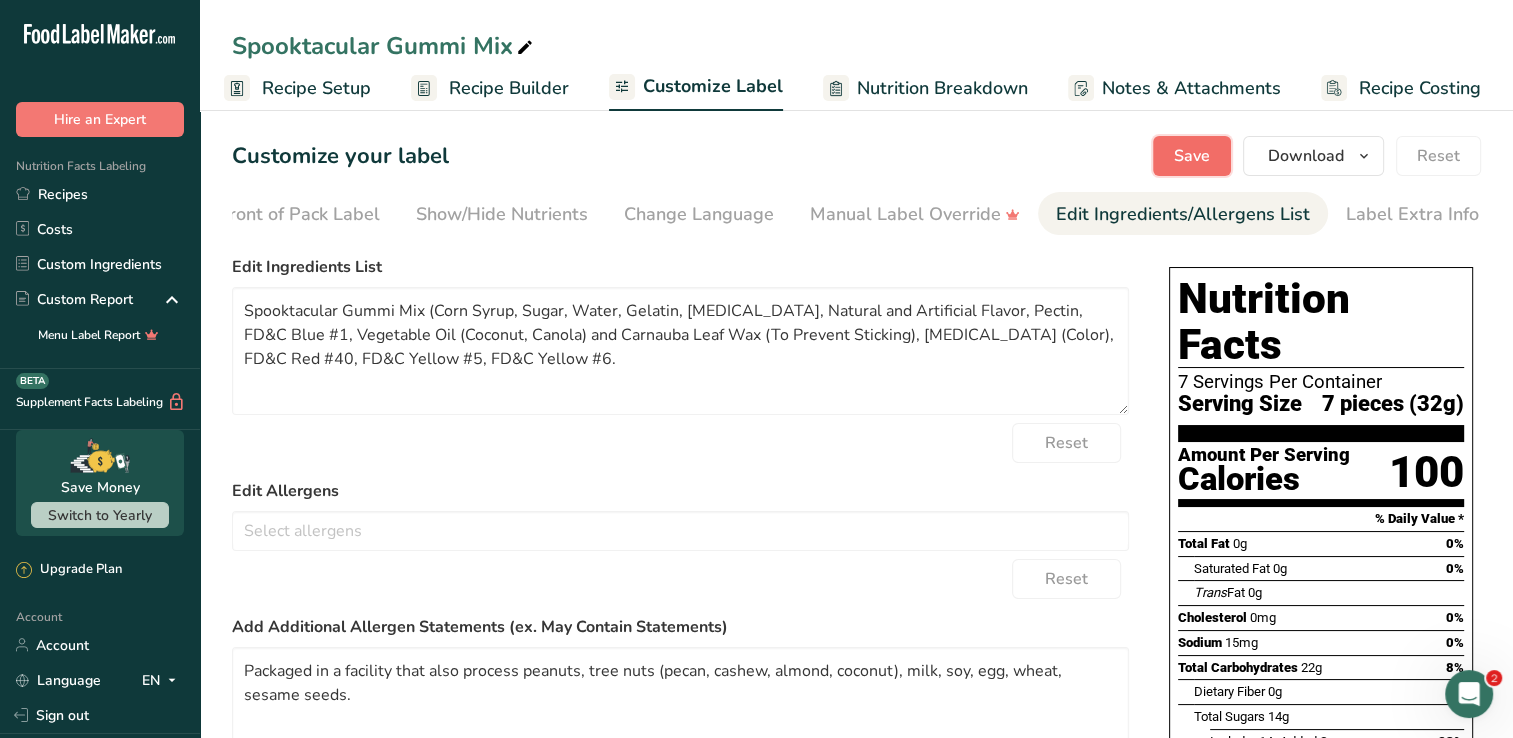 click on "Save" at bounding box center (1192, 156) 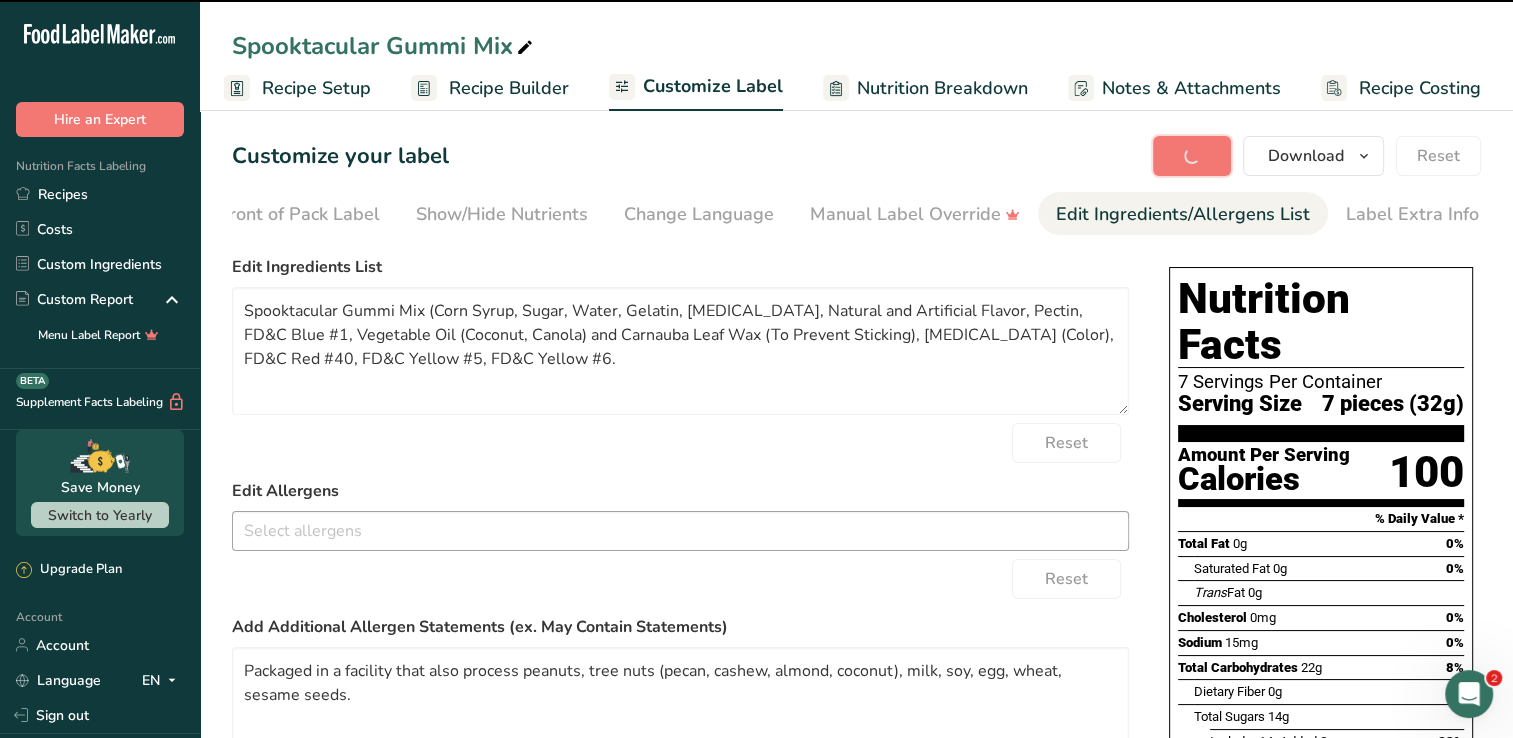 type on "Spooktacular Gummi Mix (Corn Syrup, Sugar, Water, Gelatin, [MEDICAL_DATA], Natural and Artificial Flavor, Pectin, FD&C Blue #1, Vegetable Oil (Coconut, Canola) and Carnauba Leaf Wax (To Prevent Sticking), [MEDICAL_DATA] (Color), FD&C Red #40, FD&C Yellow #5, FD&C Yellow #6." 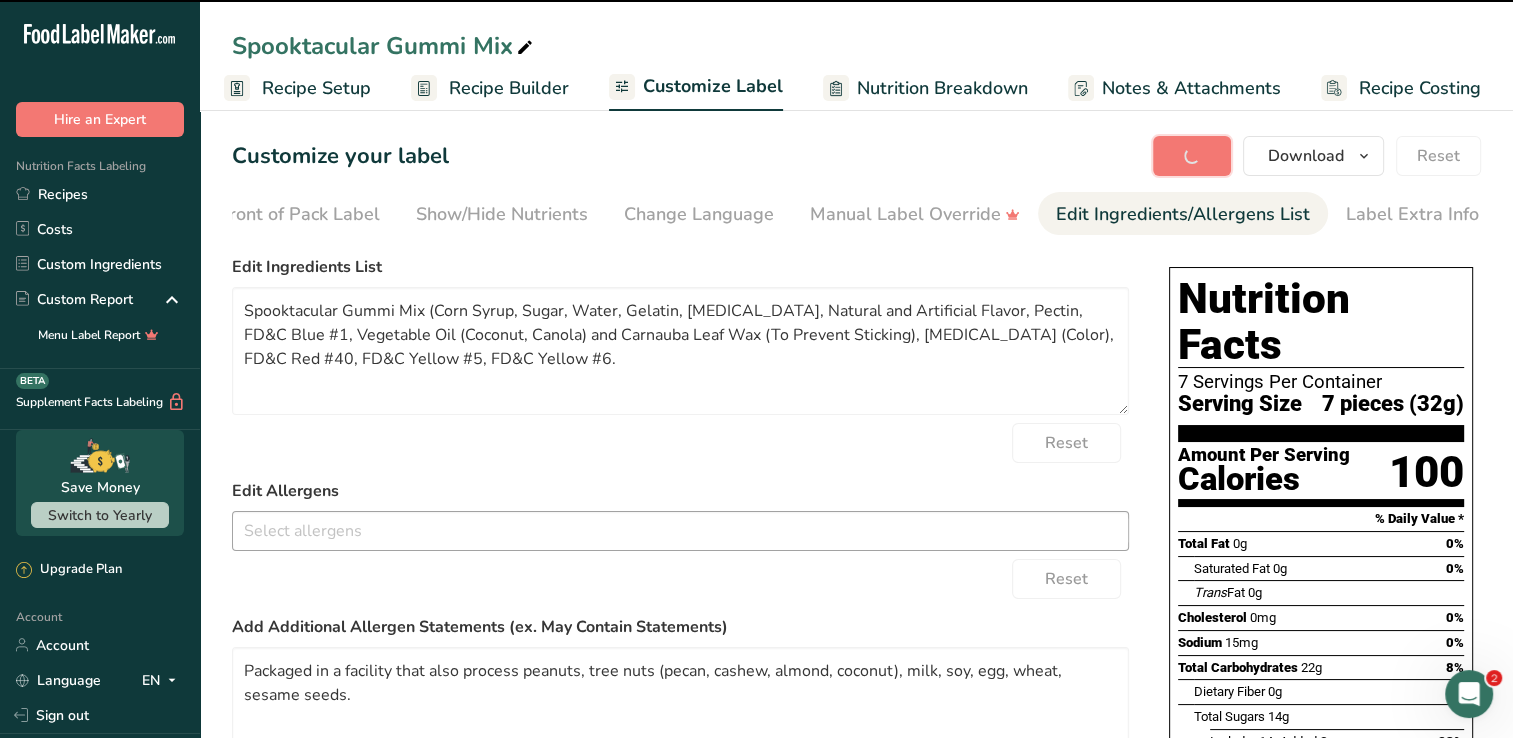 type on "Packaged in a facility that also process peanuts, tree nuts (pecan, cashew, almond, coconut), milk, soy, egg, wheat, sesame seeds." 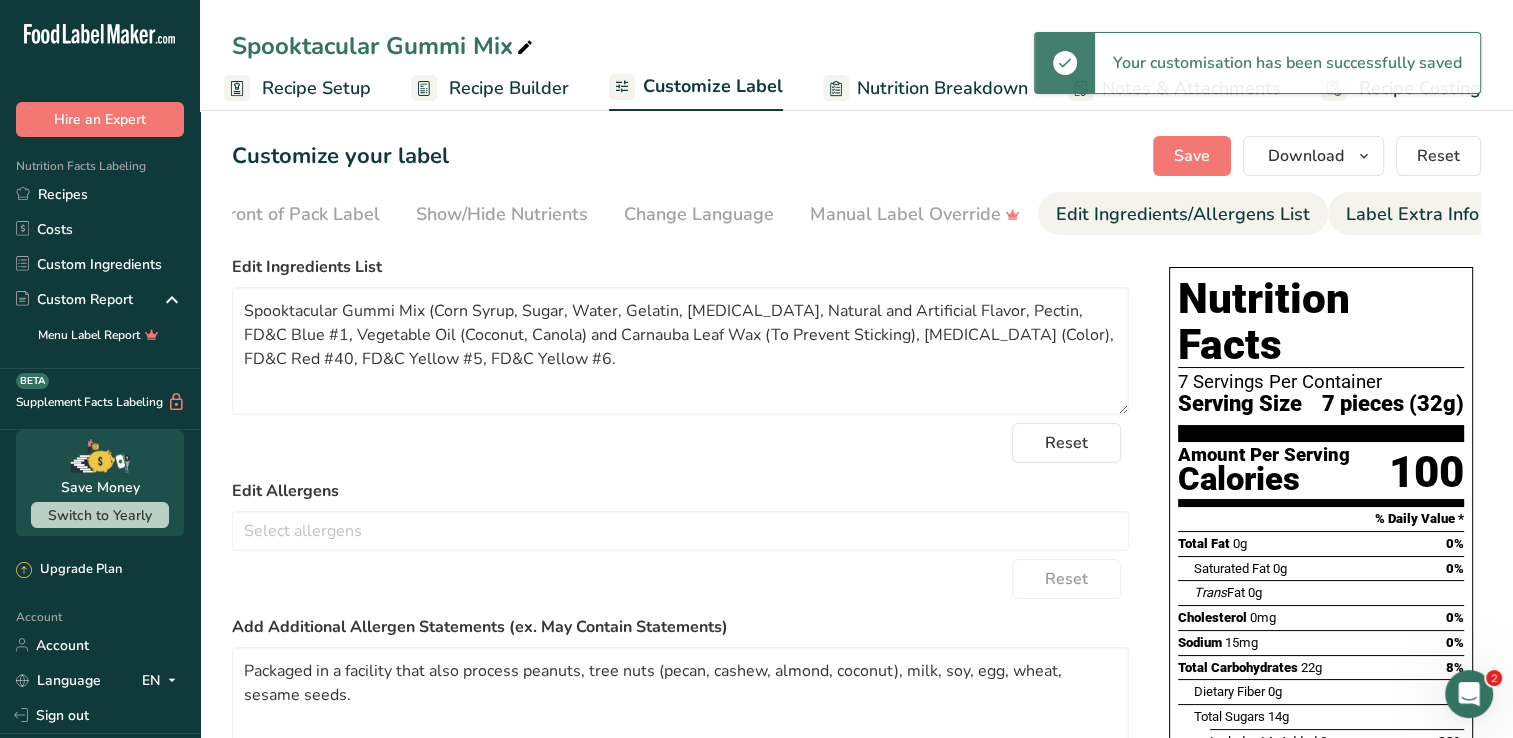 click on "Label Extra Info" at bounding box center (1412, 214) 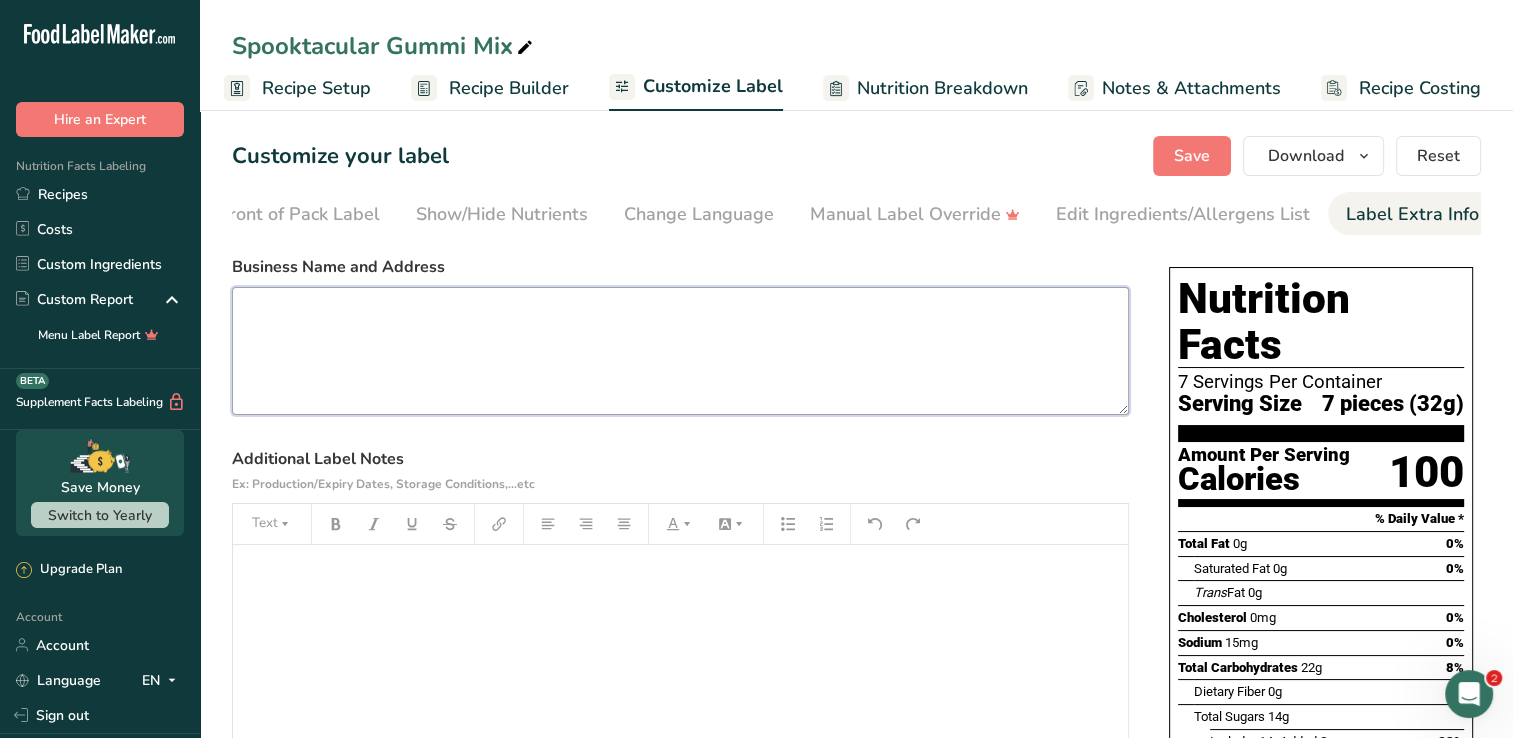 click at bounding box center (680, 351) 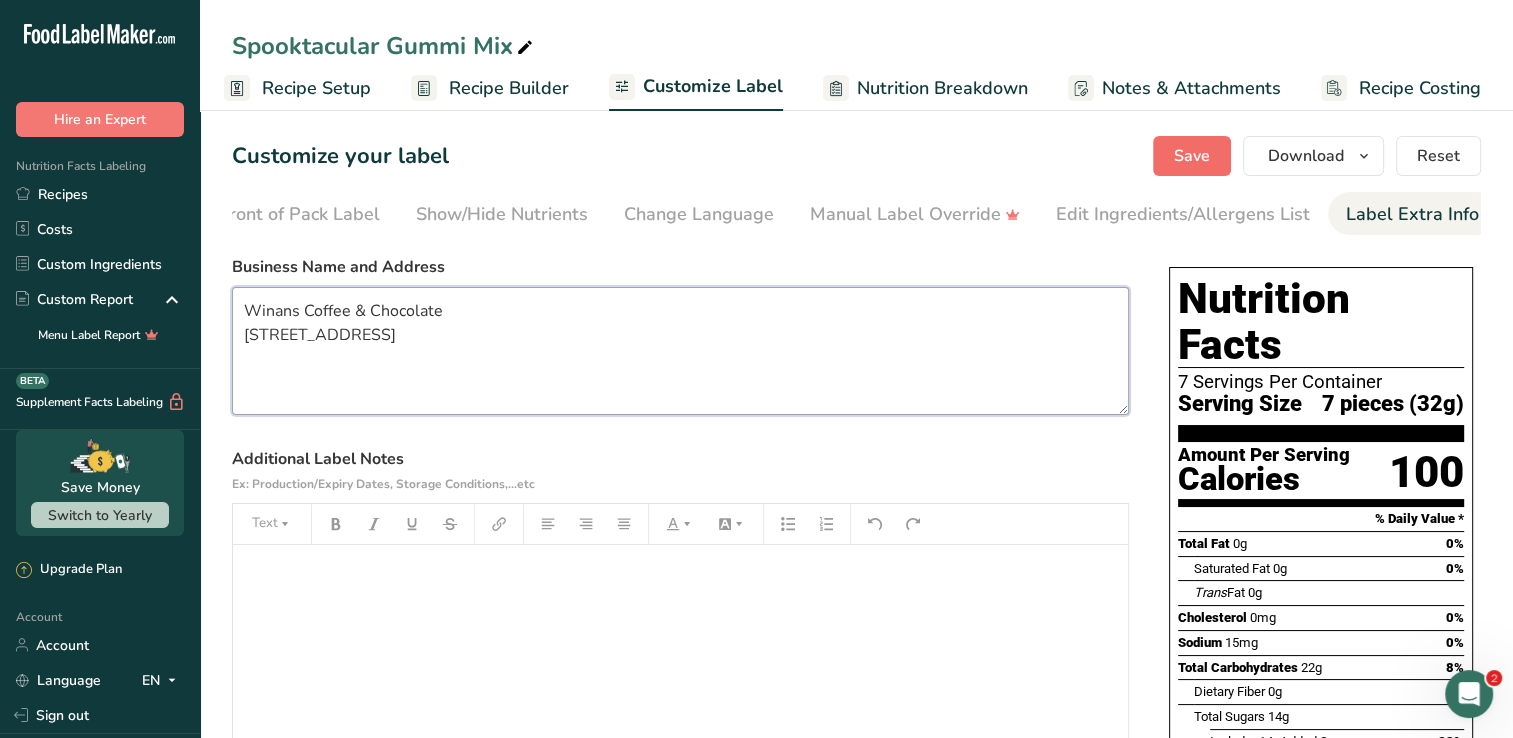 type on "Winans Coffee & Chocolate
[STREET_ADDRESS]" 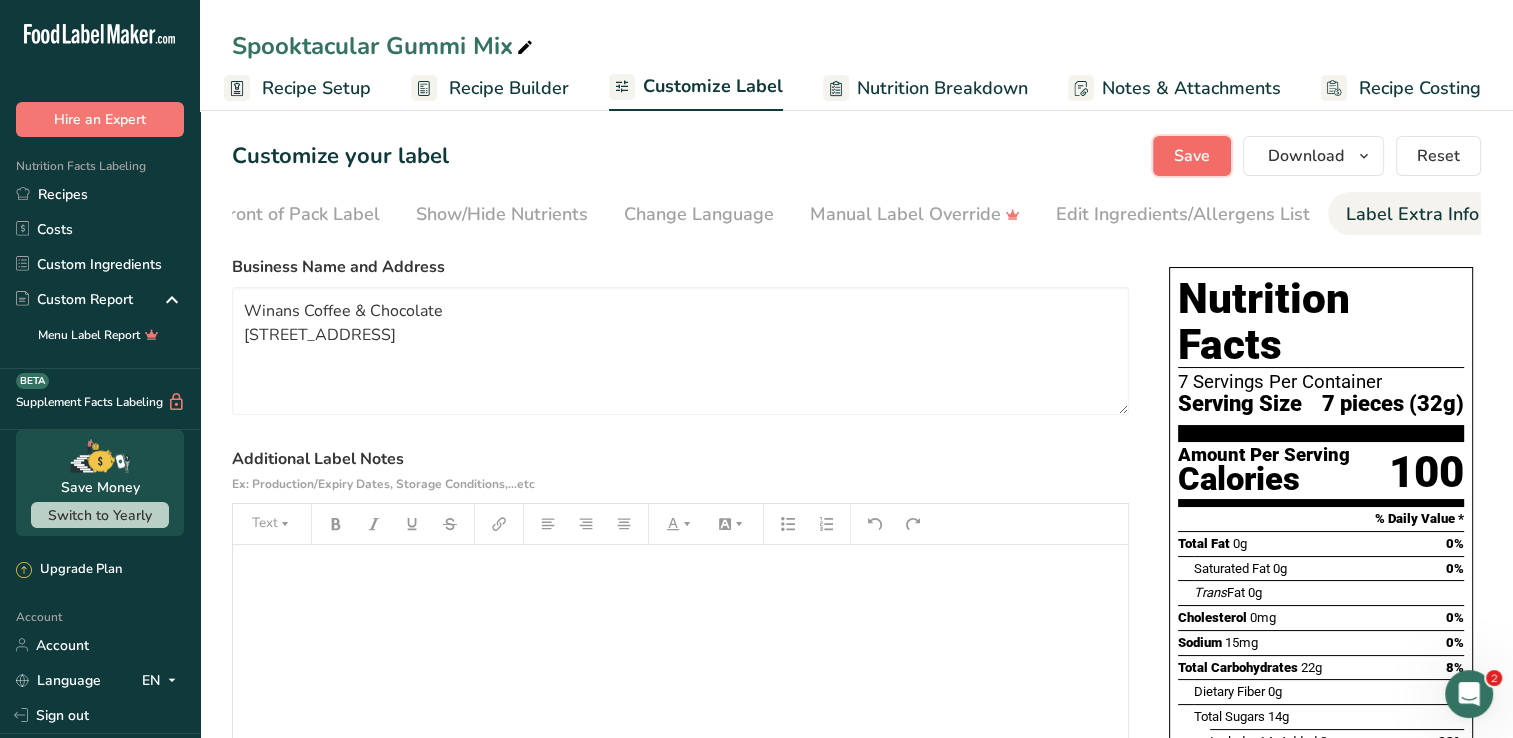 click on "Save" at bounding box center [1192, 156] 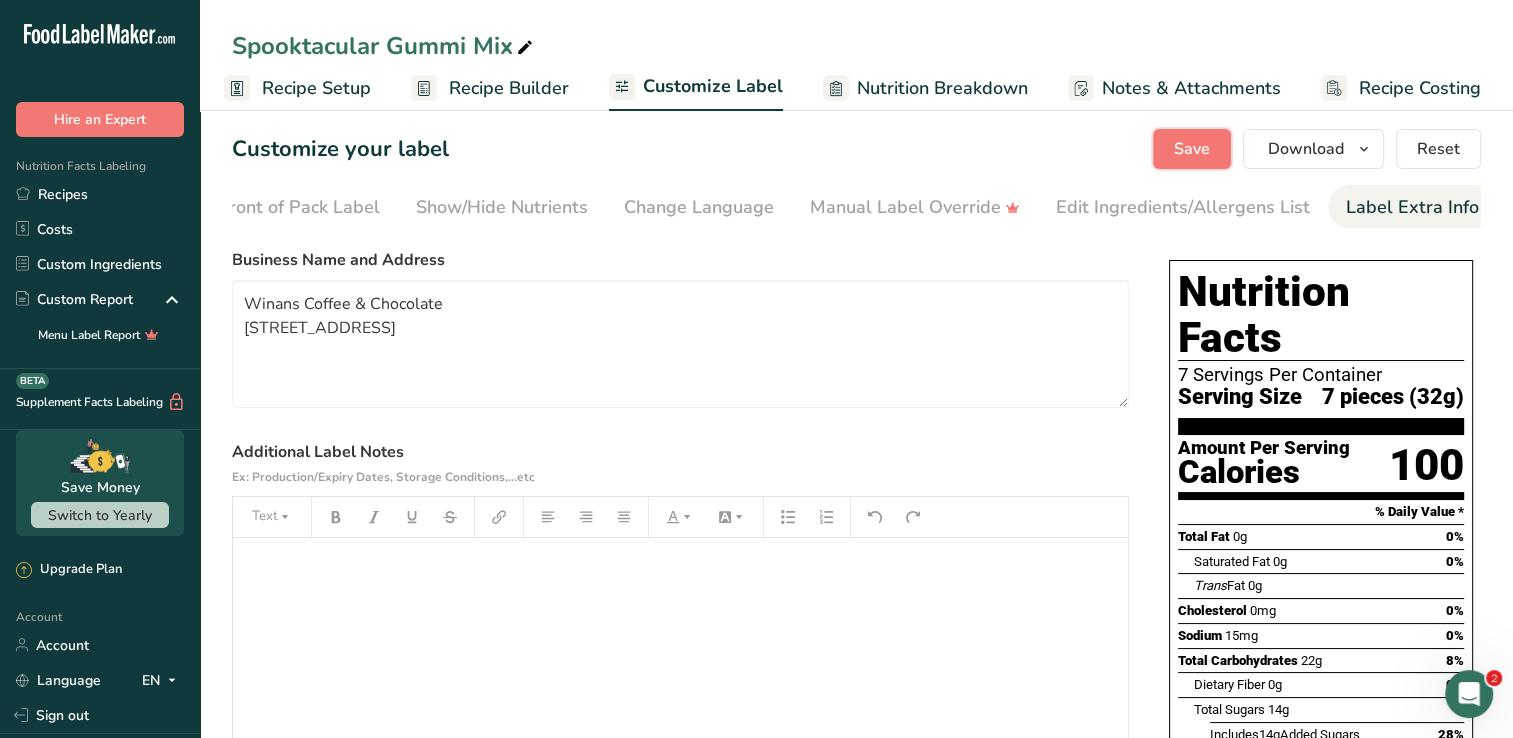 scroll, scrollTop: 0, scrollLeft: 0, axis: both 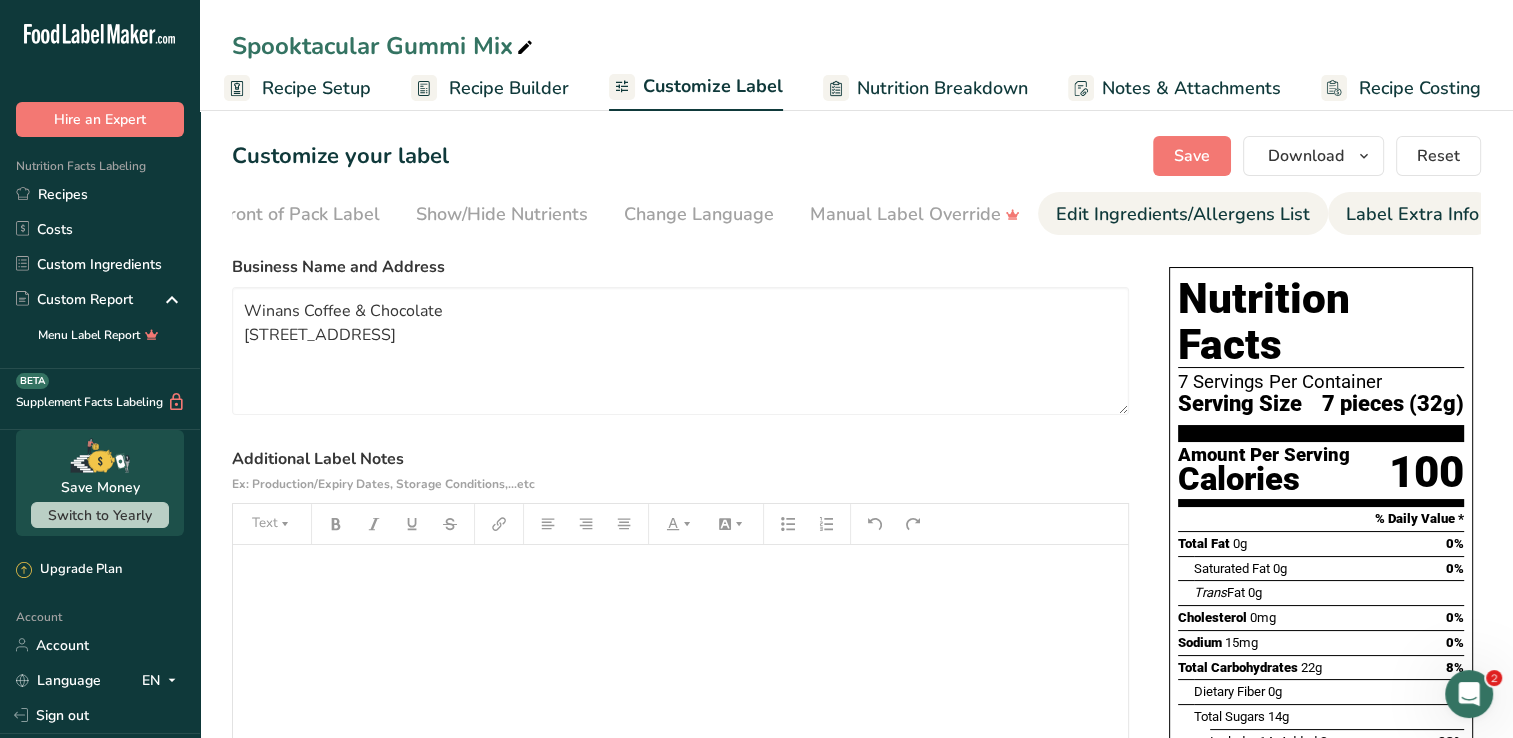 click on "Edit Ingredients/Allergens List" at bounding box center (1183, 214) 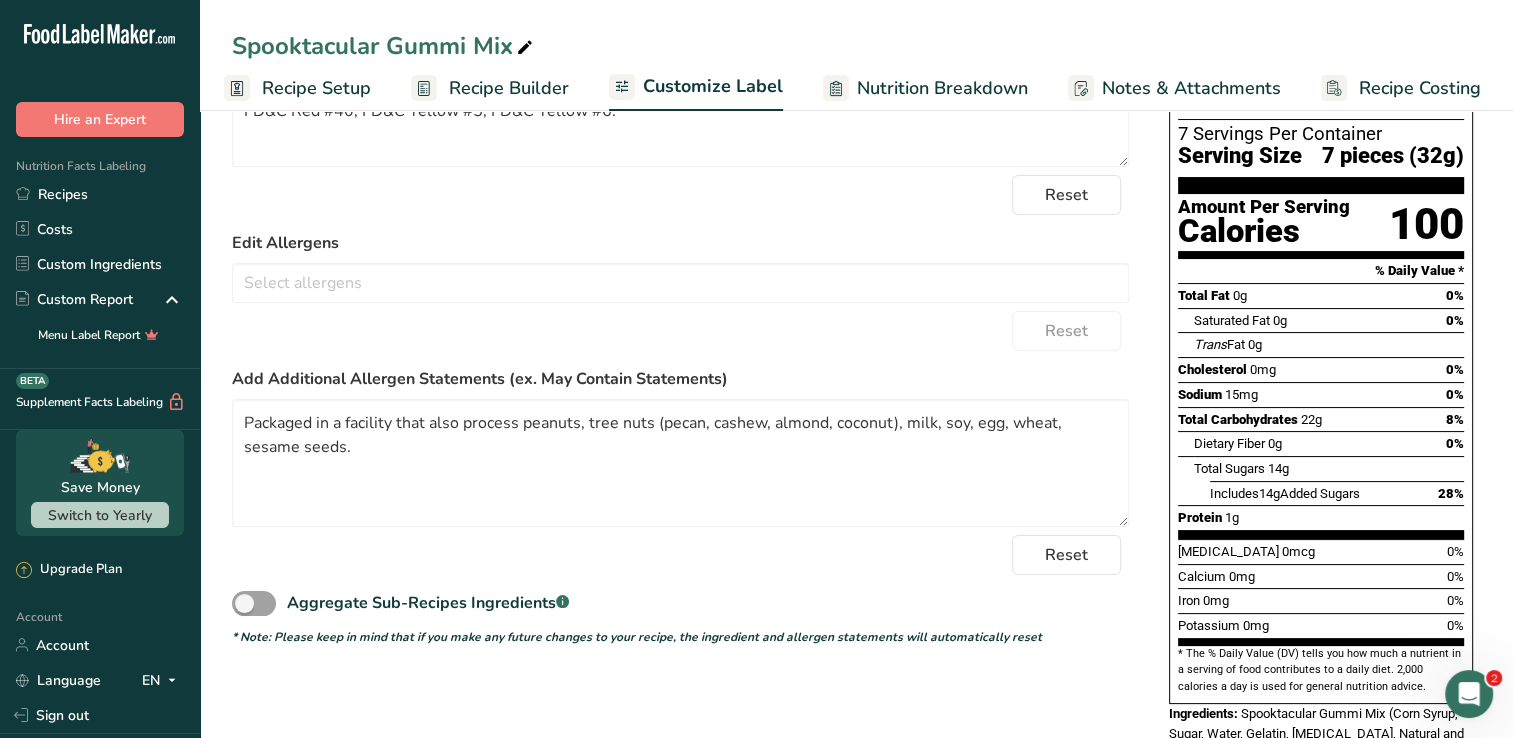 scroll, scrollTop: 0, scrollLeft: 0, axis: both 